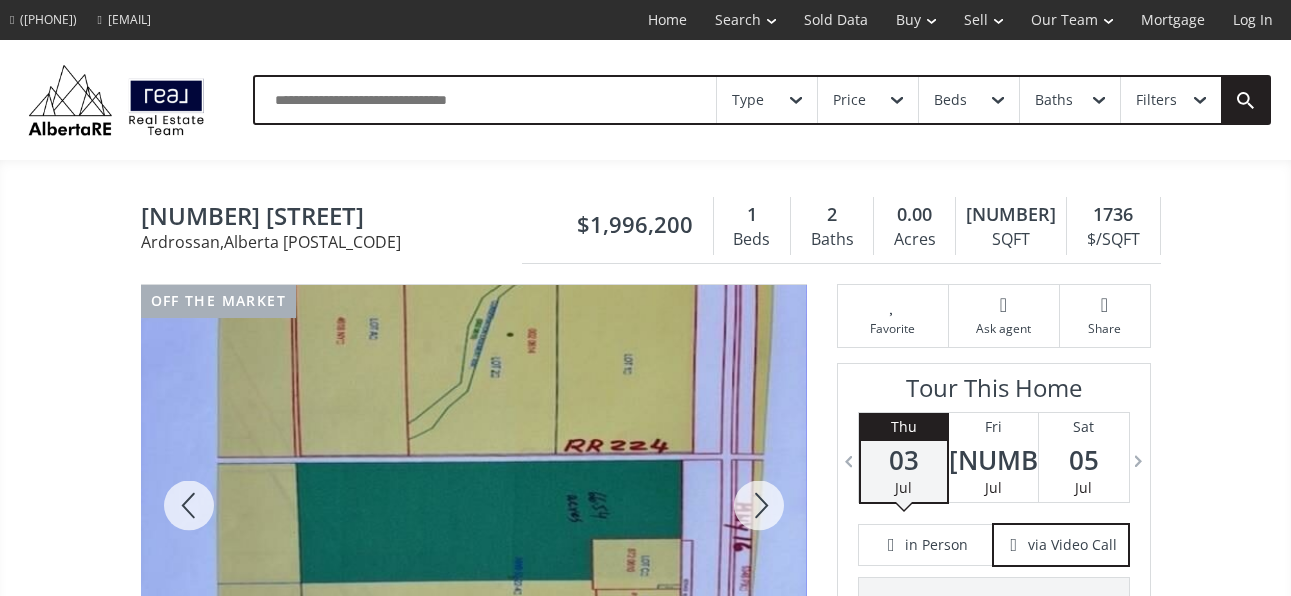 scroll, scrollTop: 0, scrollLeft: 0, axis: both 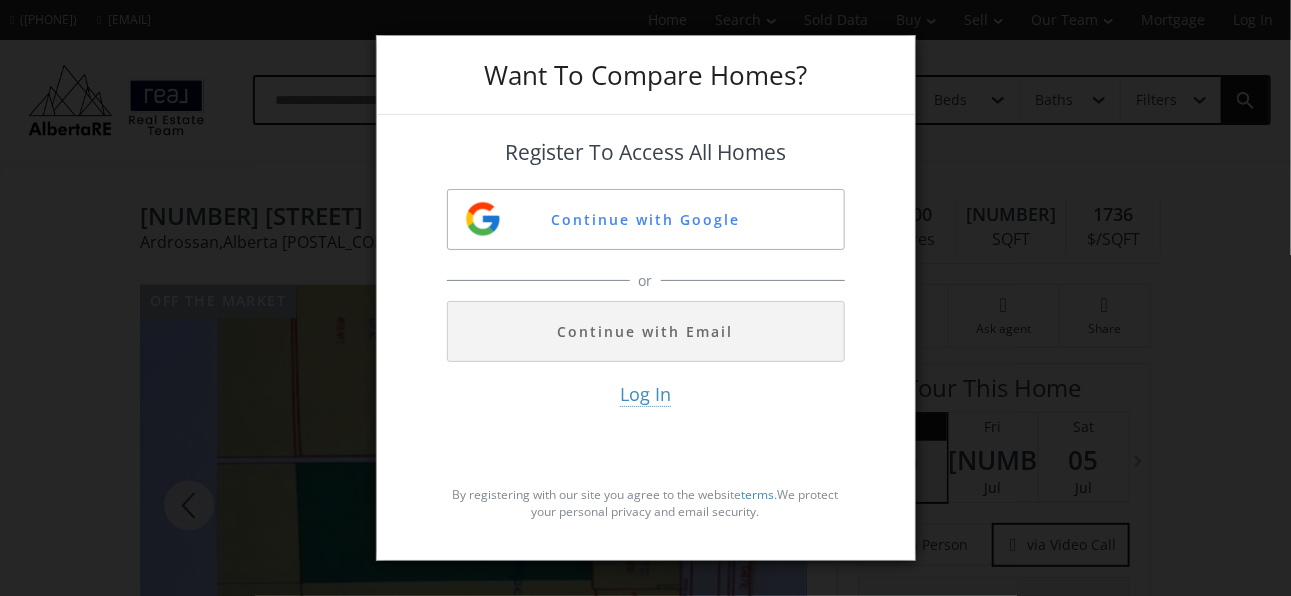 click on "Want To Compare Homes? Register To Access All Homes Continue with Google or Continue with Email Log In By registering with our site you agree to the website terms .   We protect your personal privacy and email security." at bounding box center (645, 298) 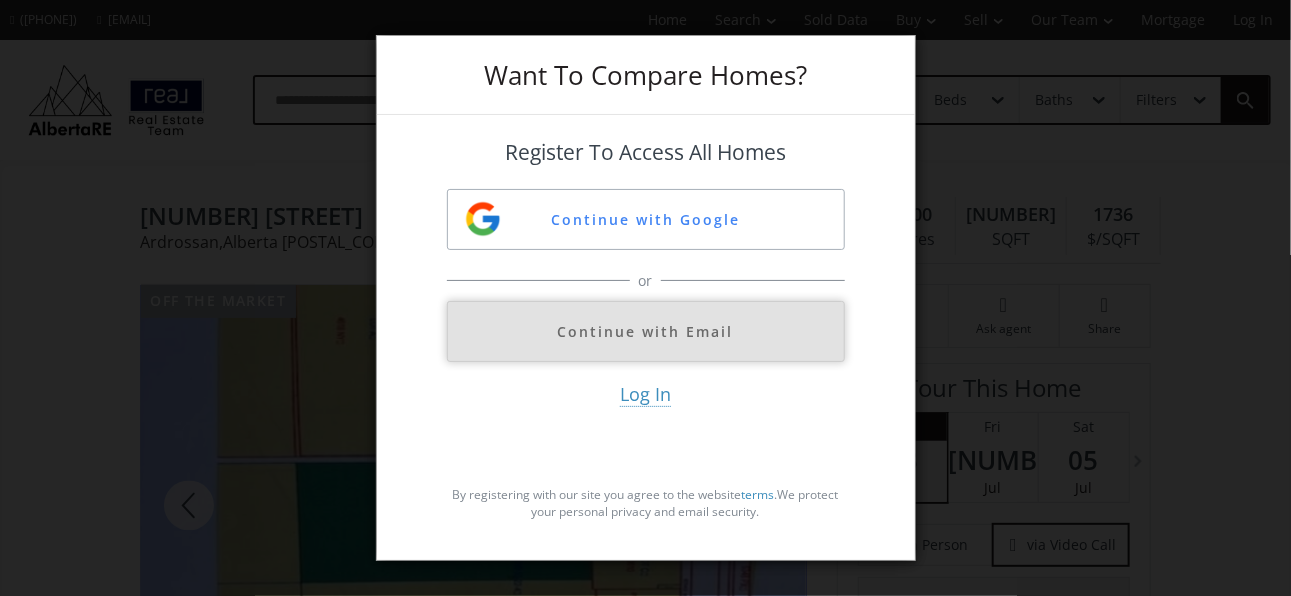 click on "Continue with Email" at bounding box center (646, 331) 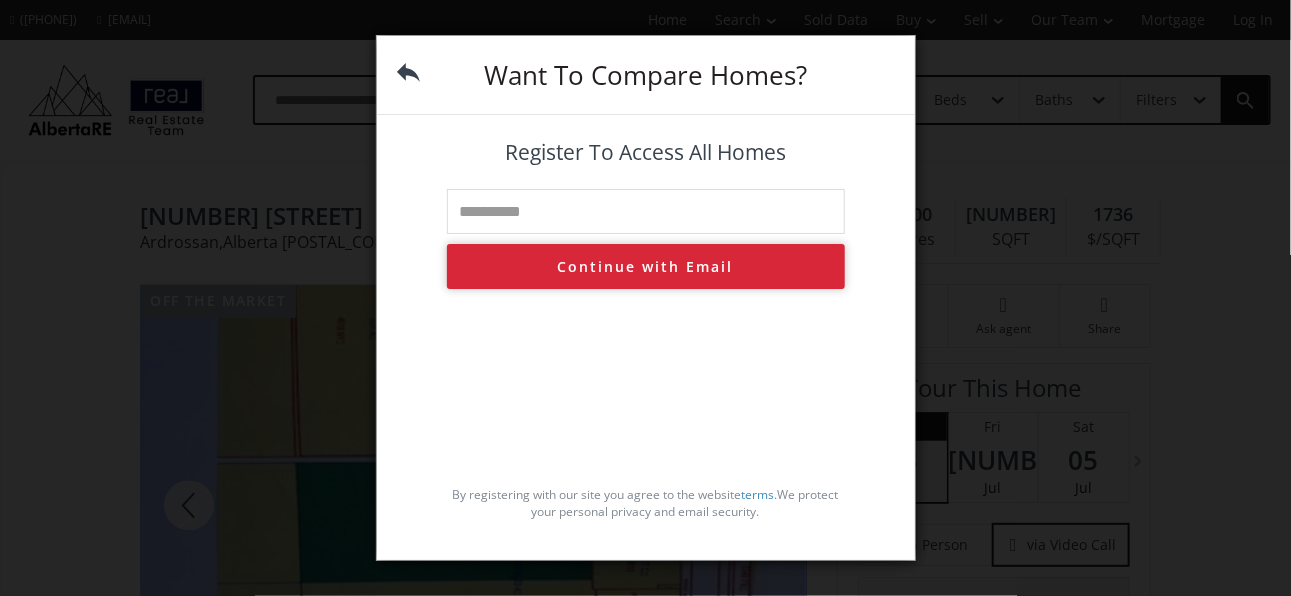 click on "Continue with Email" at bounding box center (646, 266) 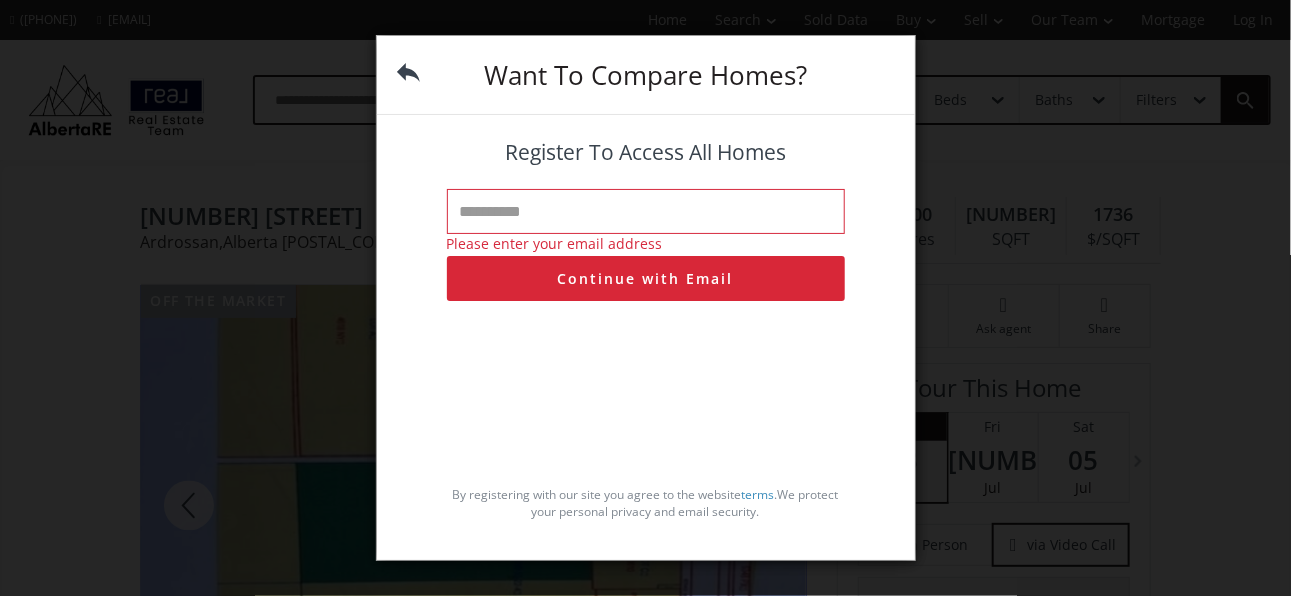 click at bounding box center (646, 211) 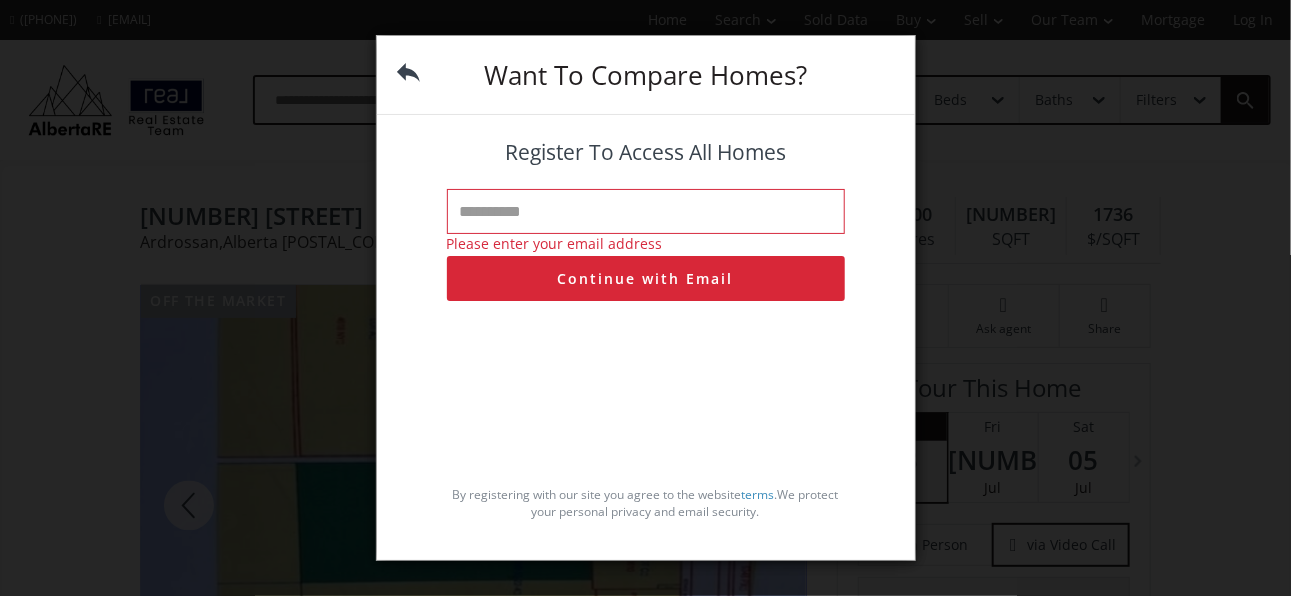 type on "**********" 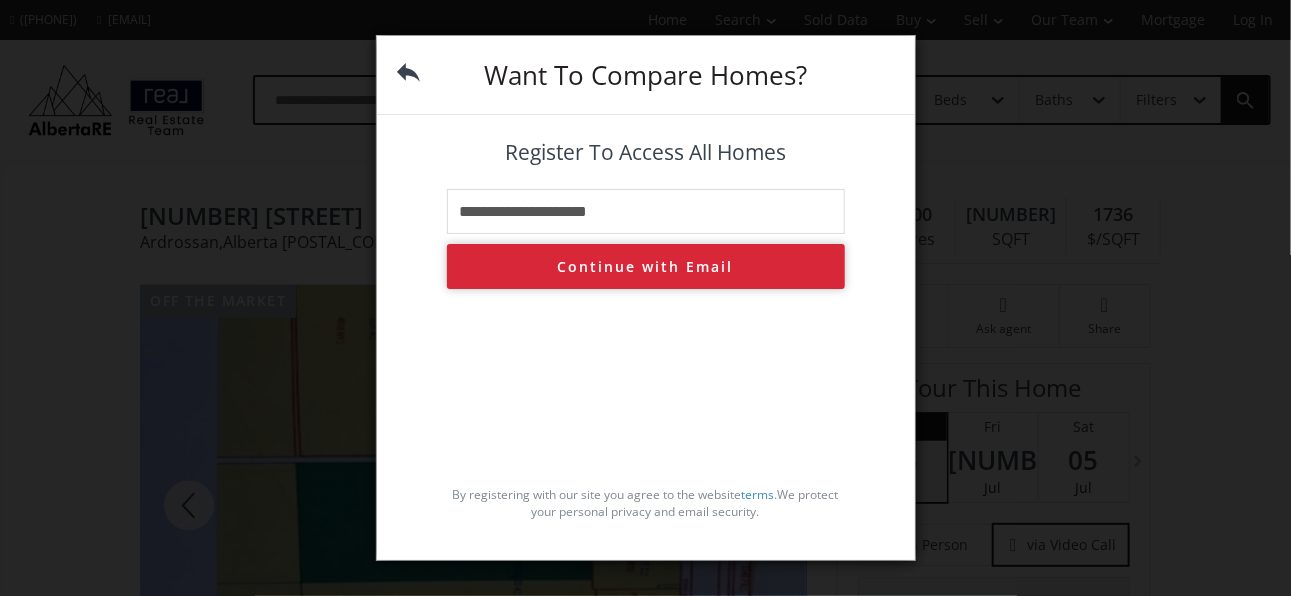 click on "Continue with Email" at bounding box center (646, 266) 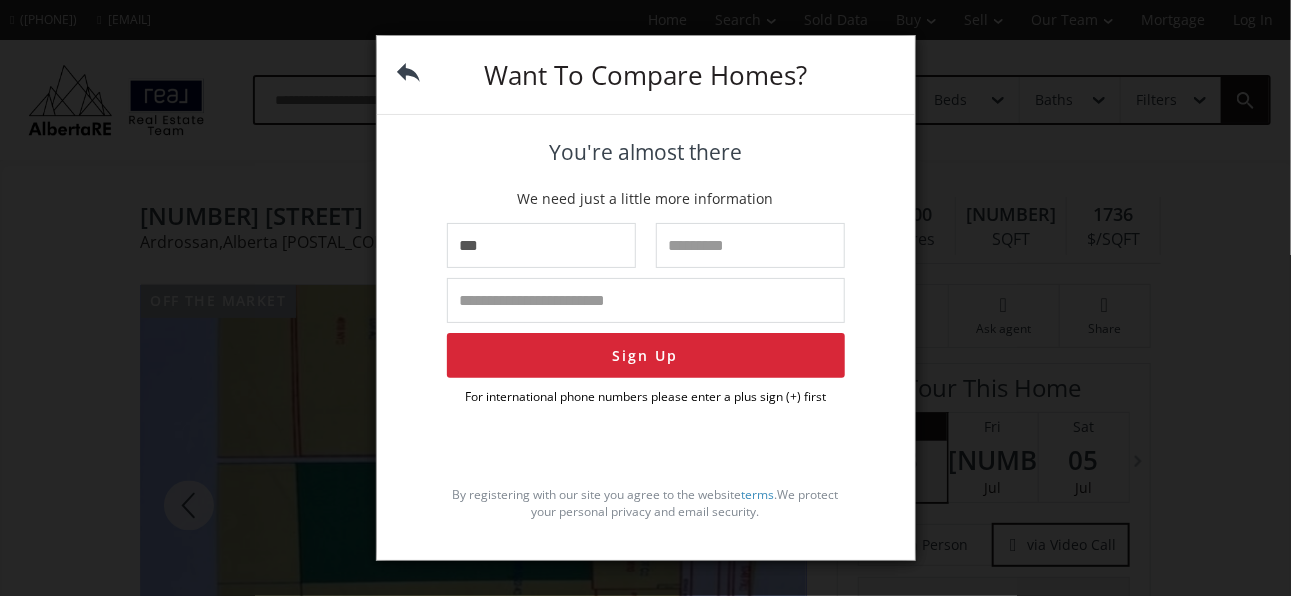 type on "***" 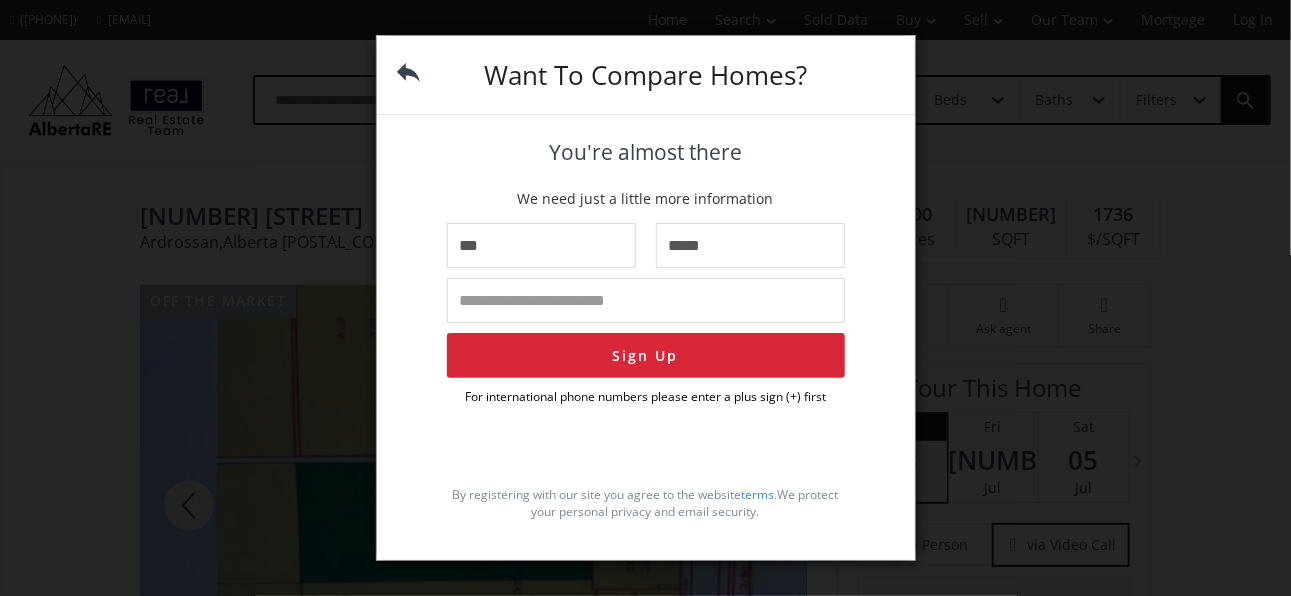 type on "*****" 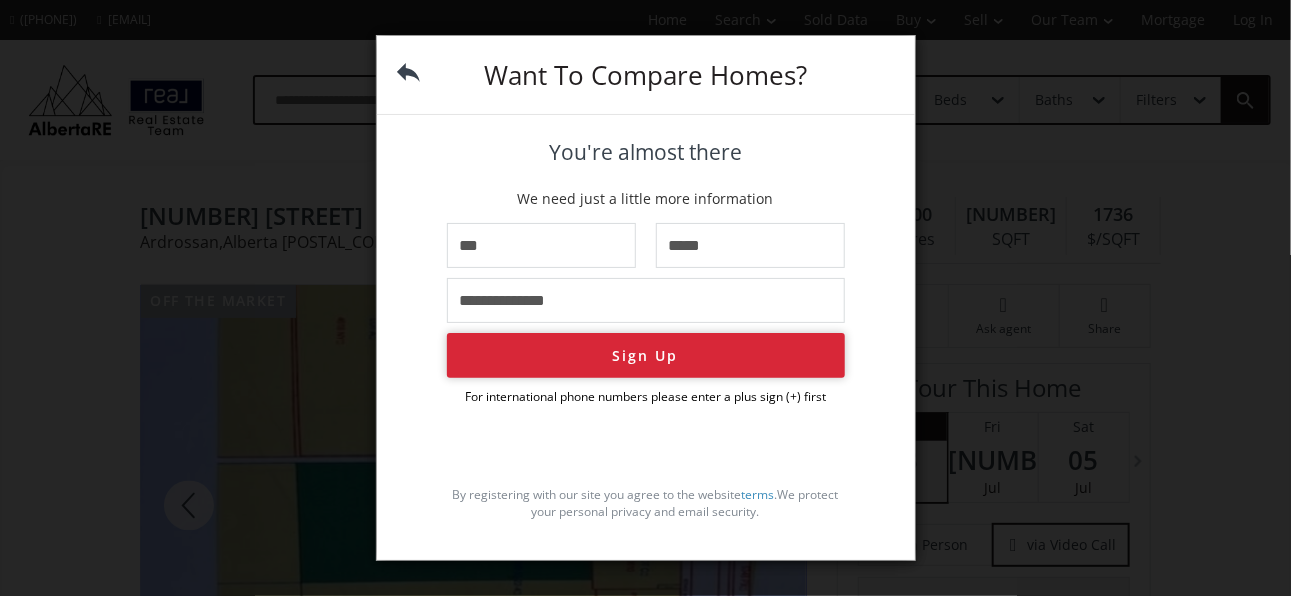 type on "**********" 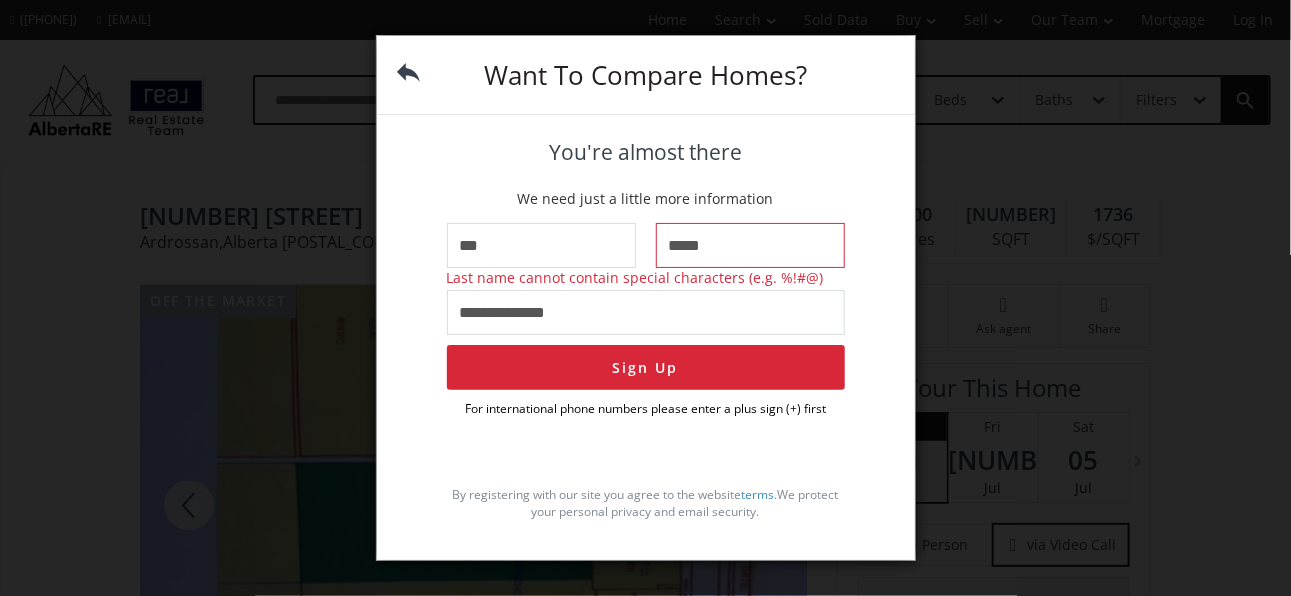 click on "*****" at bounding box center [750, 245] 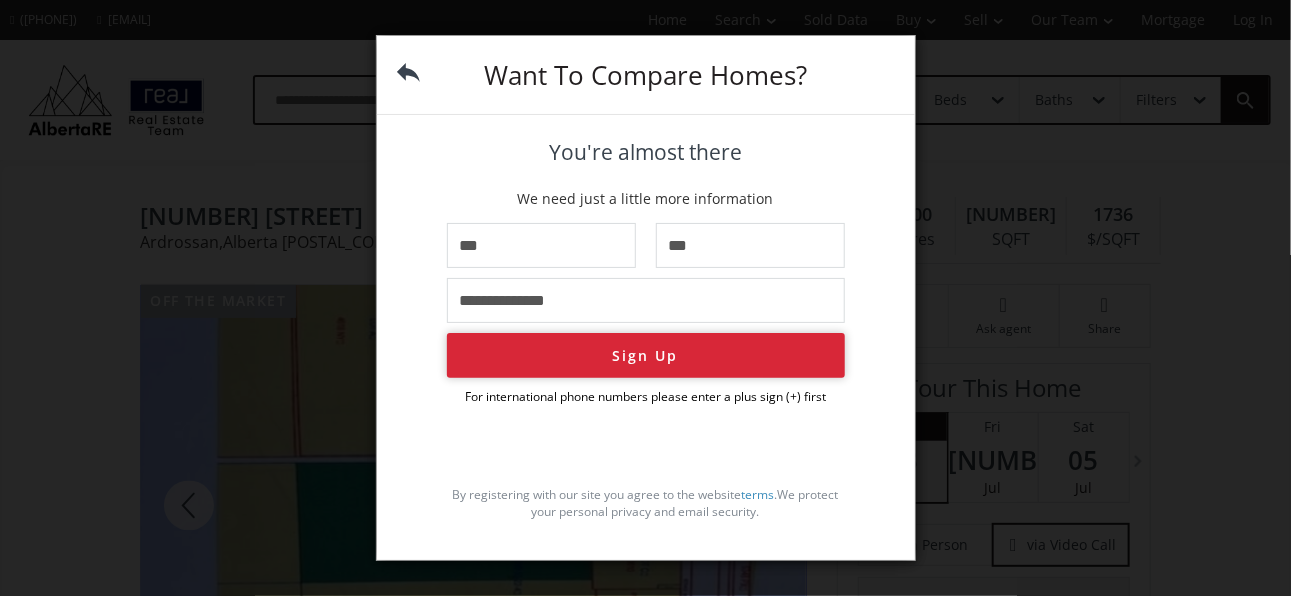 type on "***" 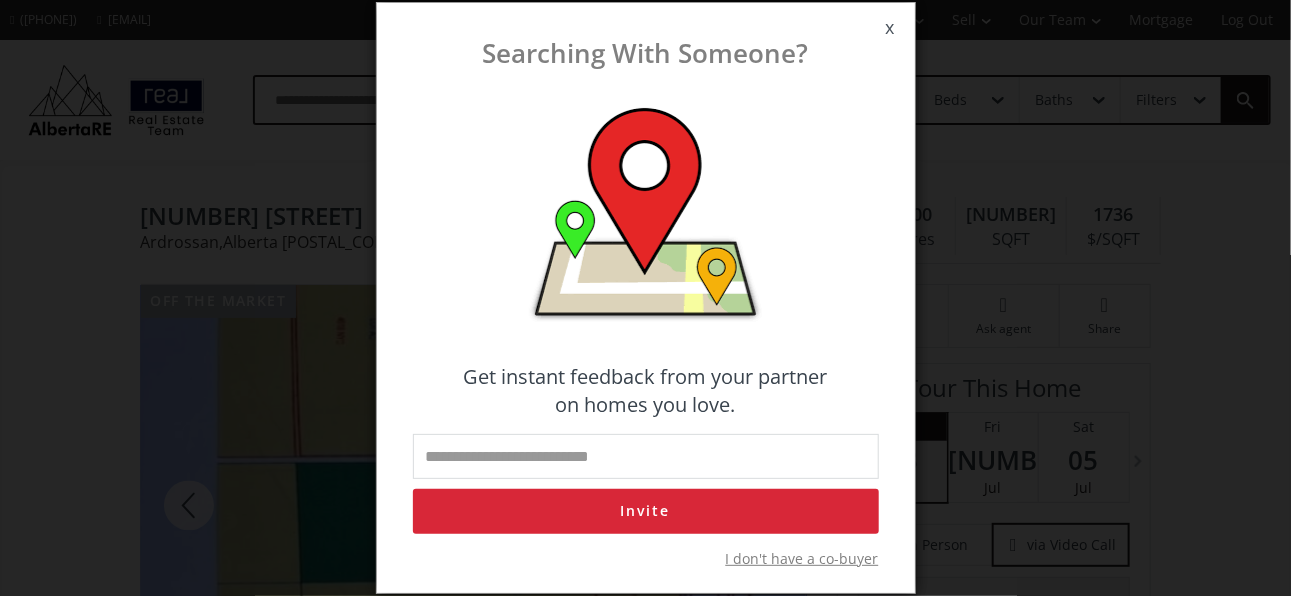 click on "x" at bounding box center [890, 28] 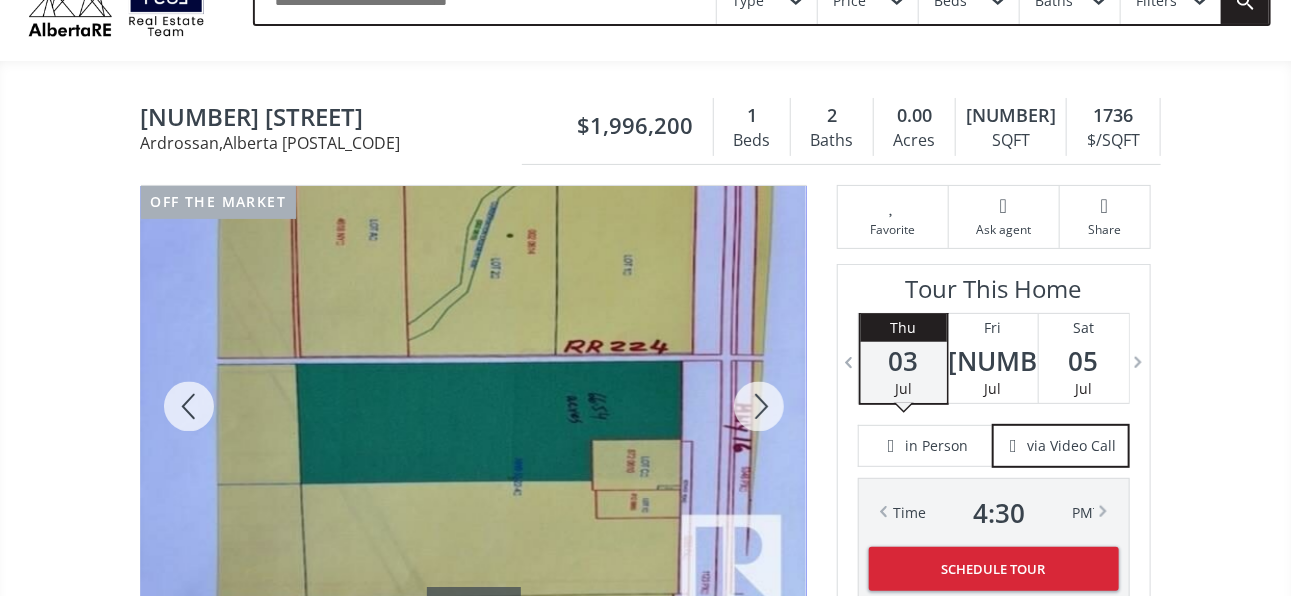 scroll, scrollTop: 100, scrollLeft: 0, axis: vertical 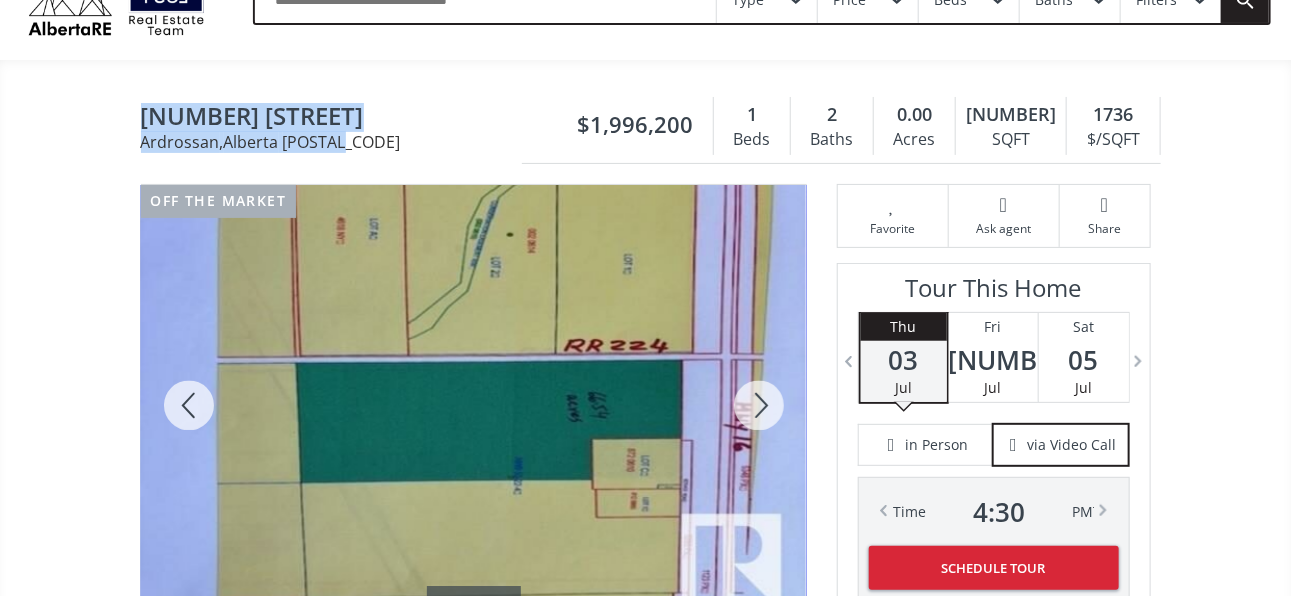 drag, startPoint x: 141, startPoint y: 111, endPoint x: 422, endPoint y: 144, distance: 282.9311 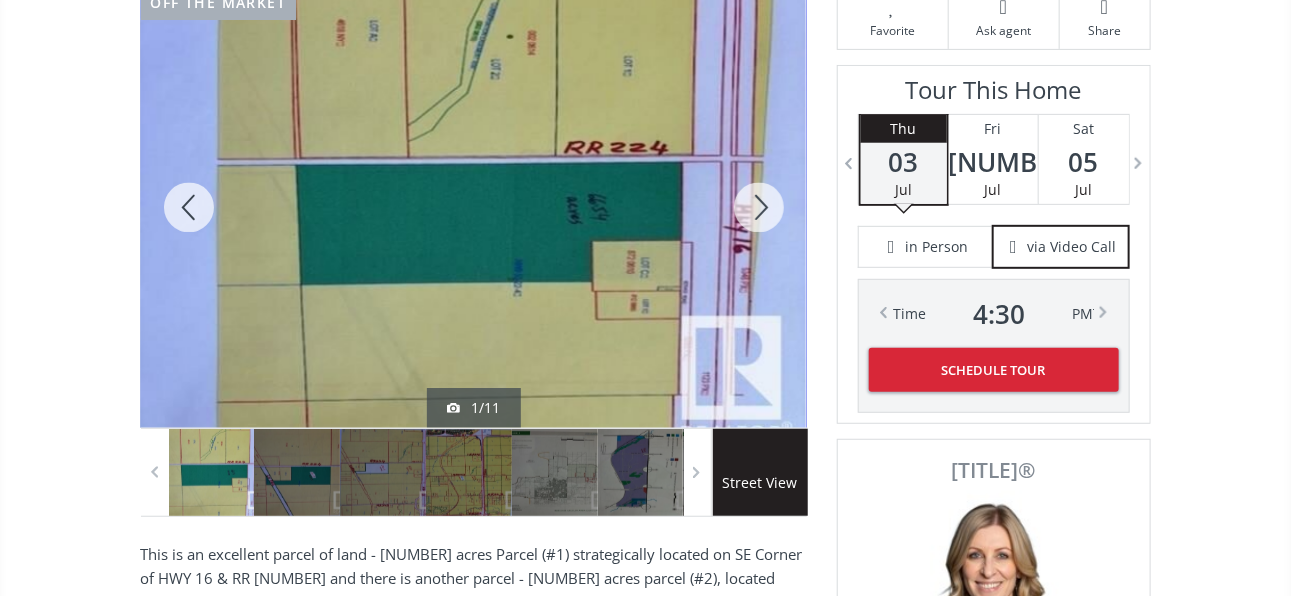 scroll, scrollTop: 293, scrollLeft: 0, axis: vertical 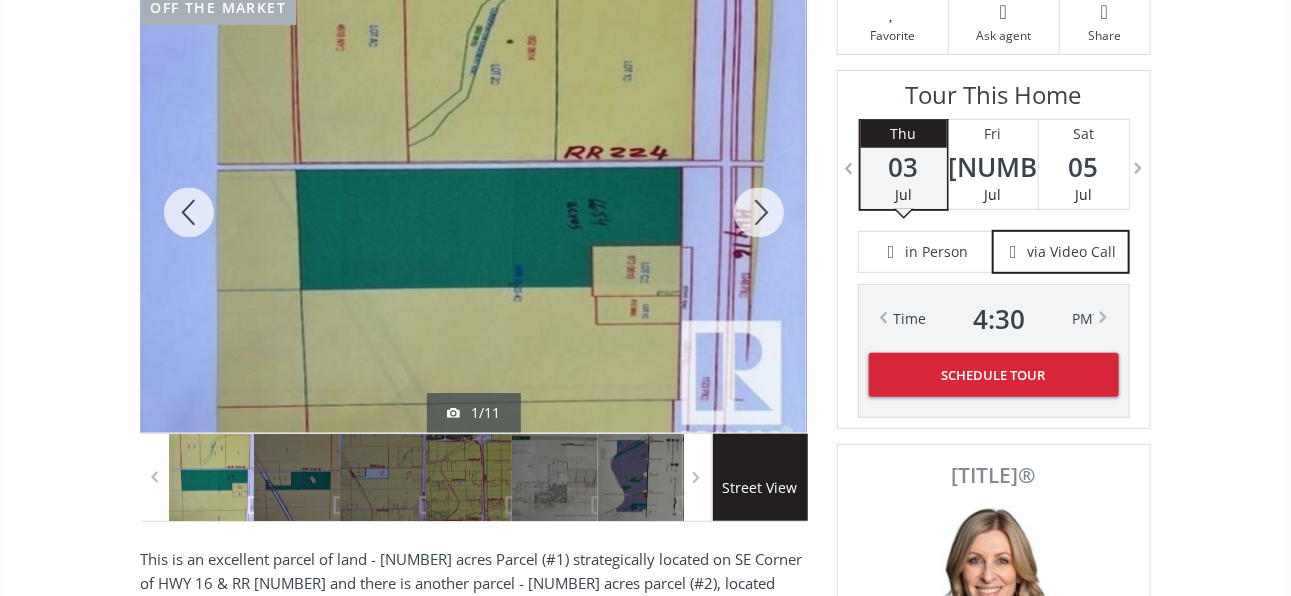 click at bounding box center (759, 212) 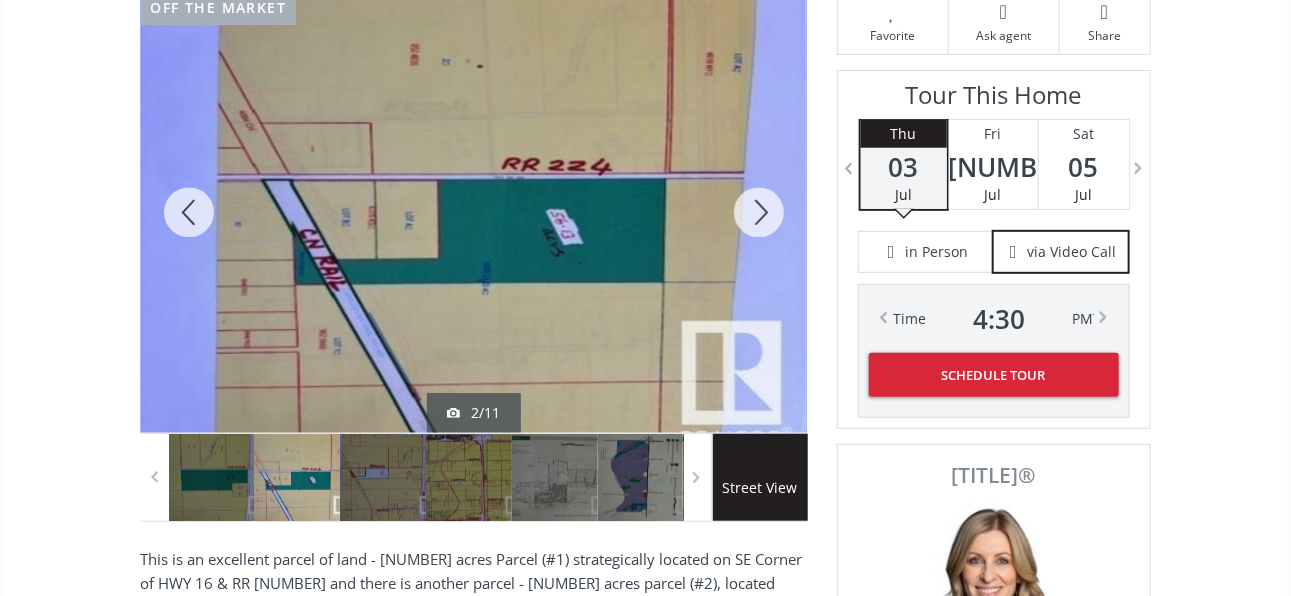 click at bounding box center [759, 212] 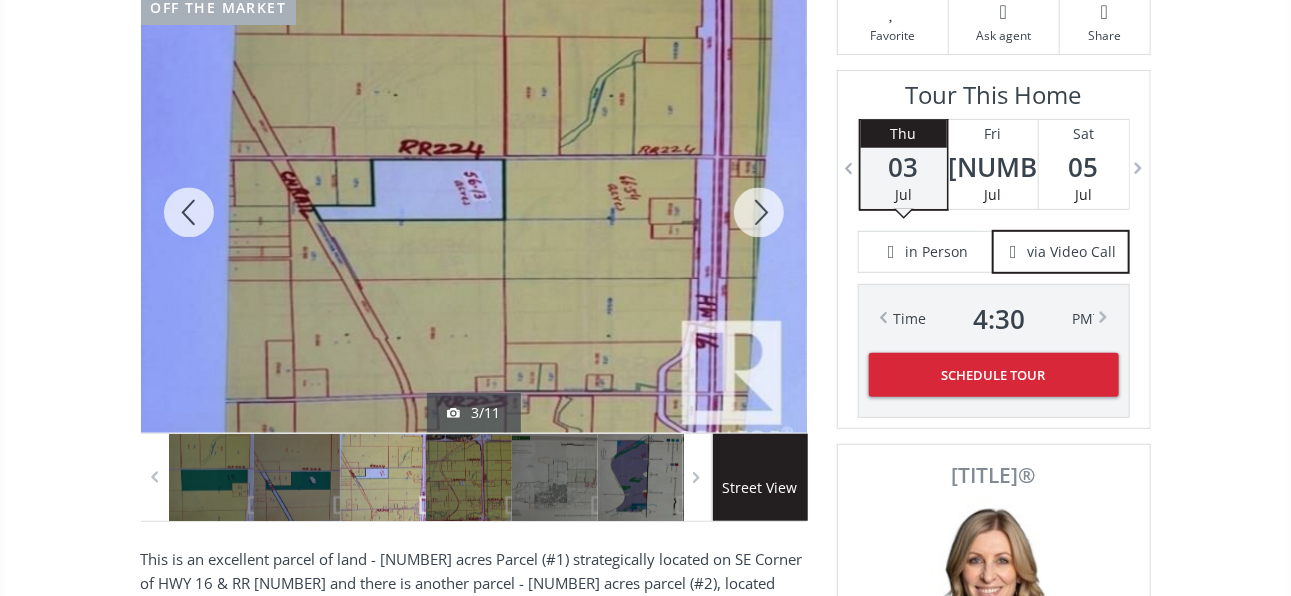 click at bounding box center (759, 212) 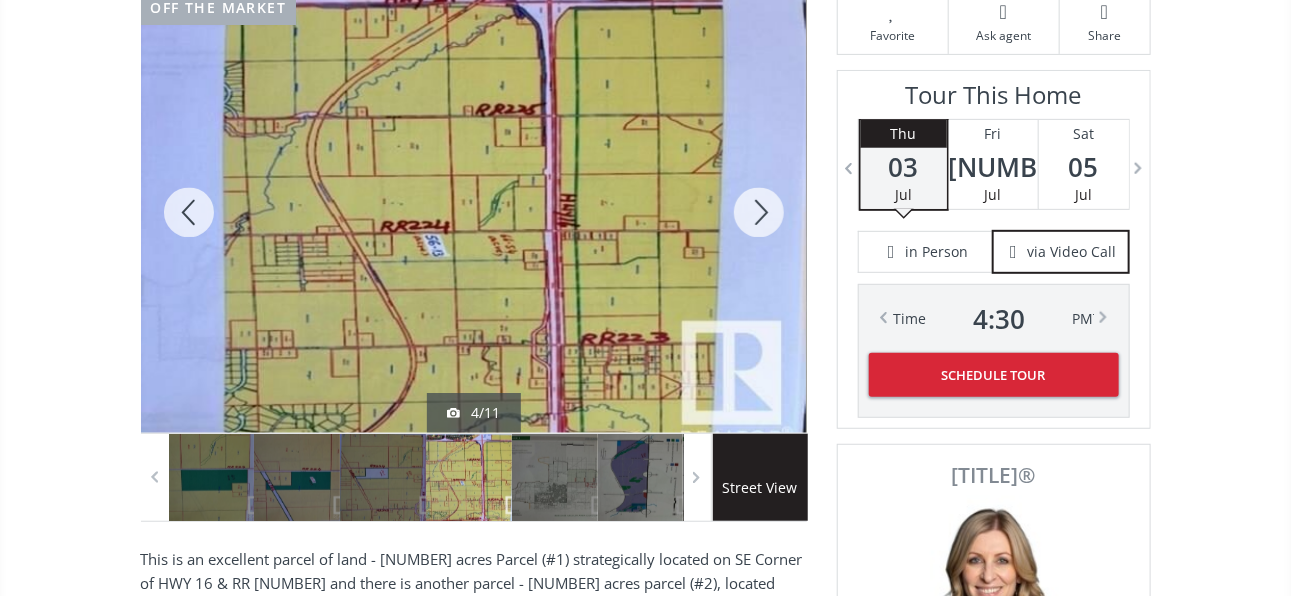 click at bounding box center [759, 212] 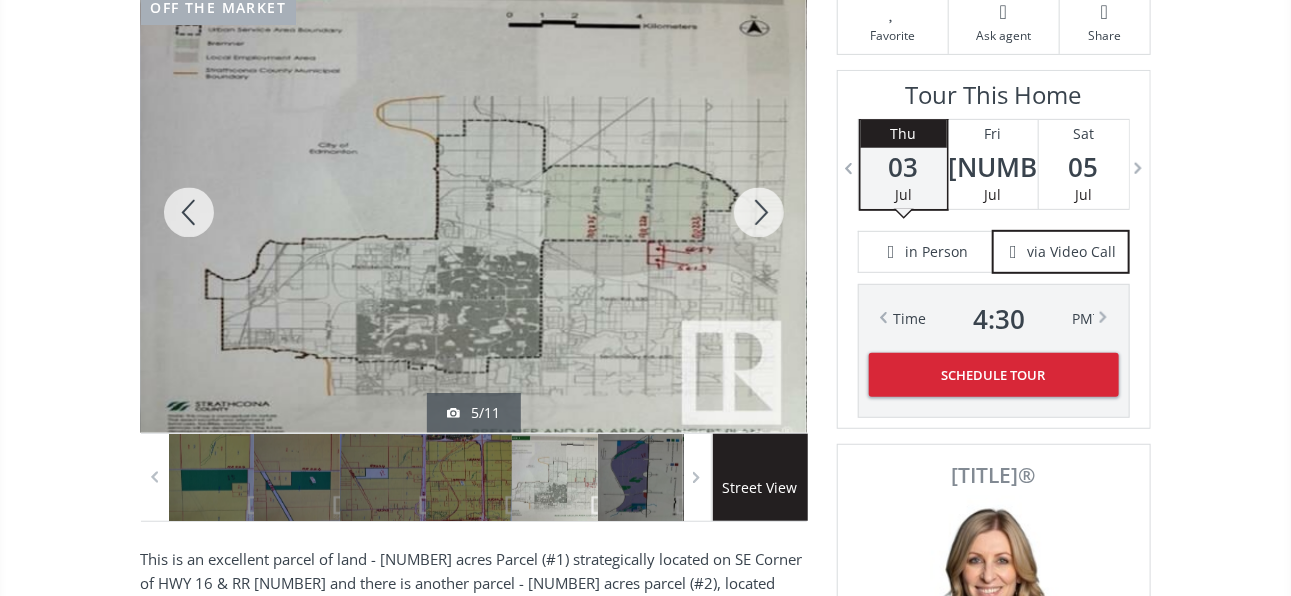 click at bounding box center [759, 212] 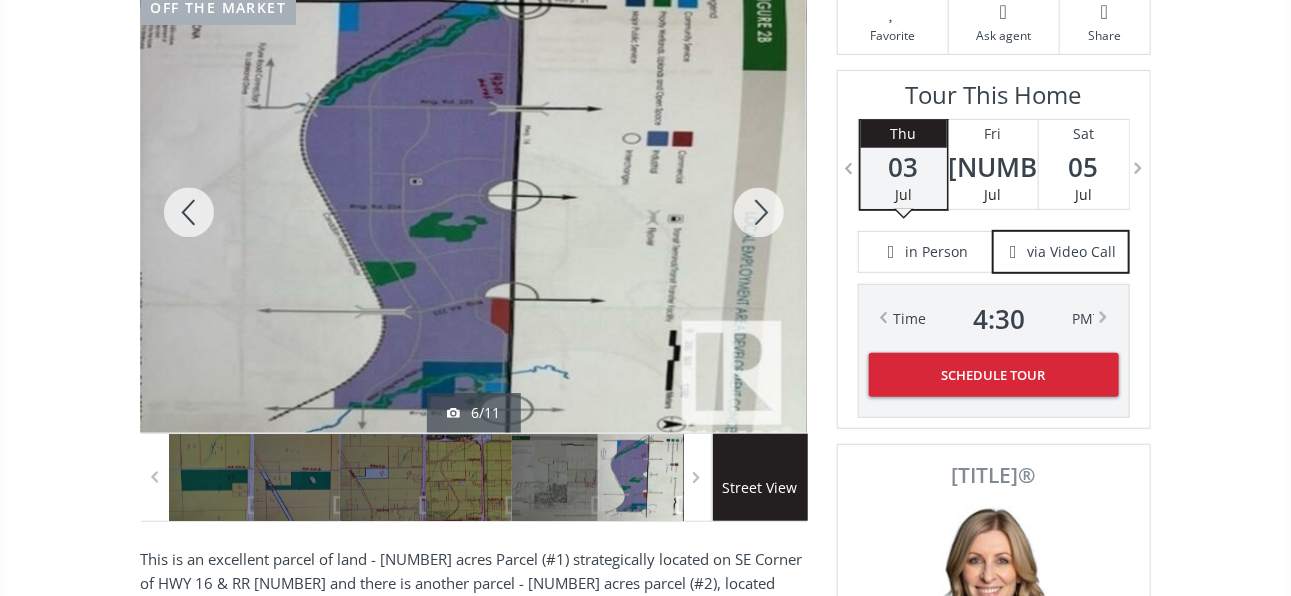 click at bounding box center [759, 212] 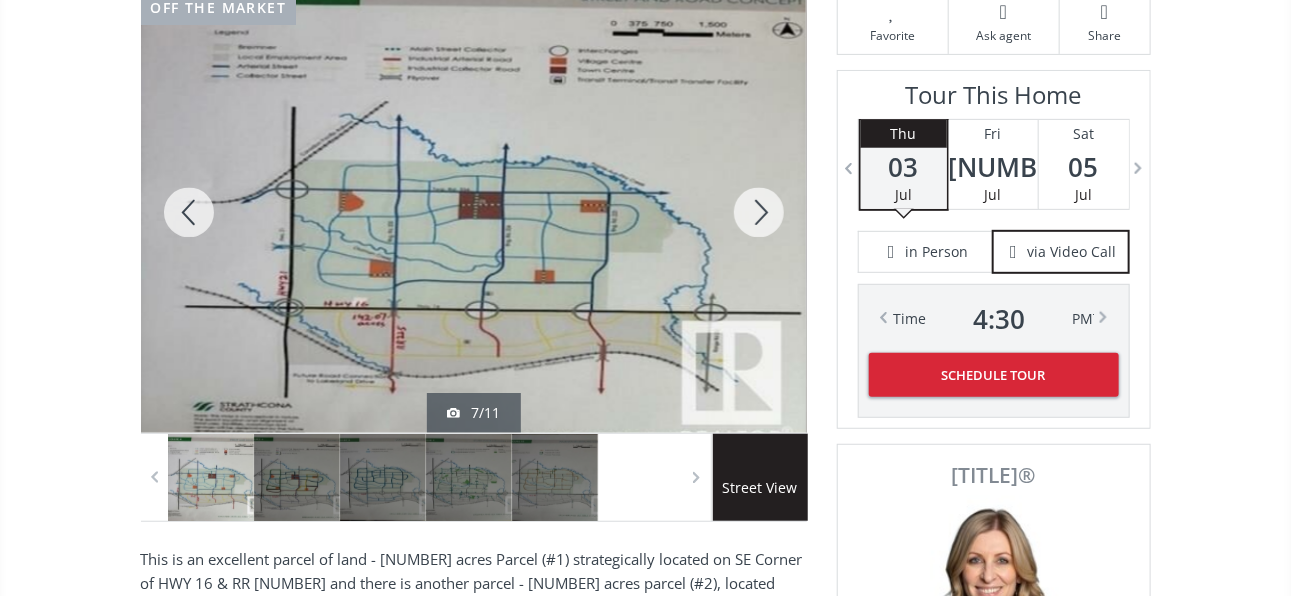 click at bounding box center [759, 212] 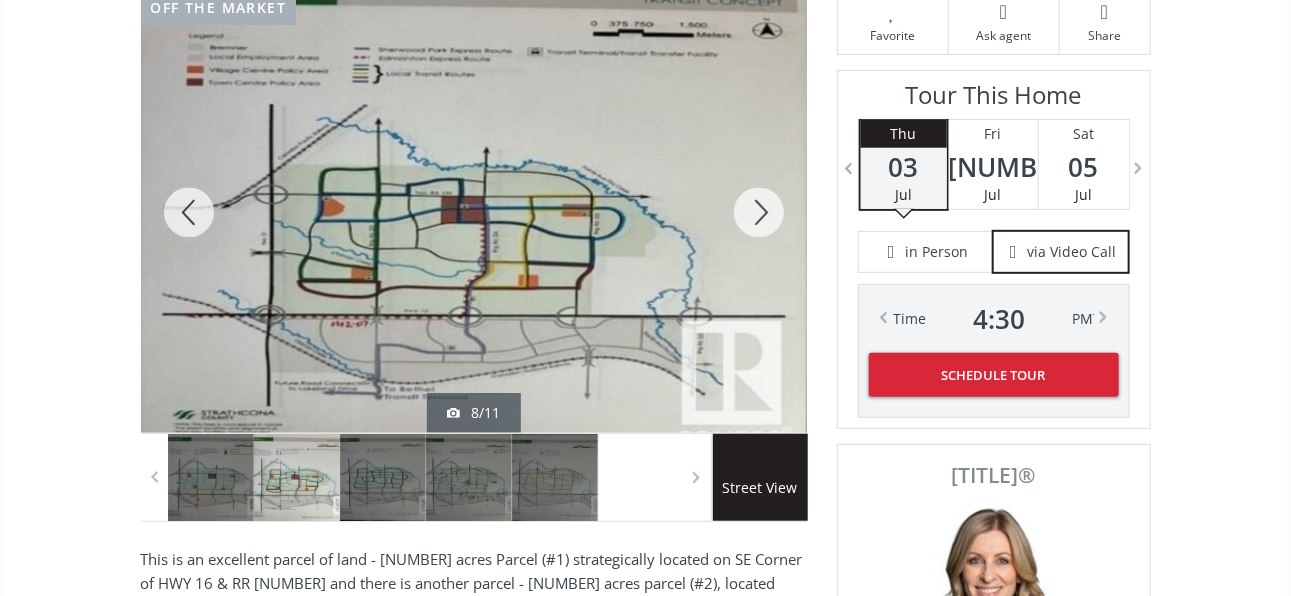 click at bounding box center [759, 212] 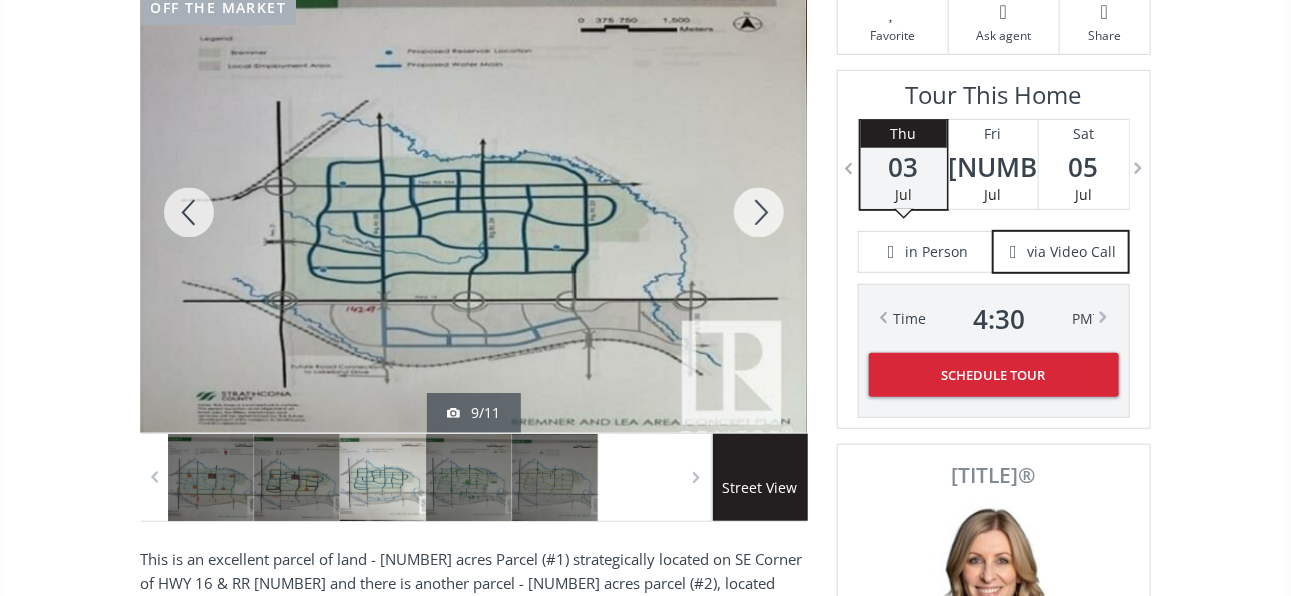 click at bounding box center [759, 212] 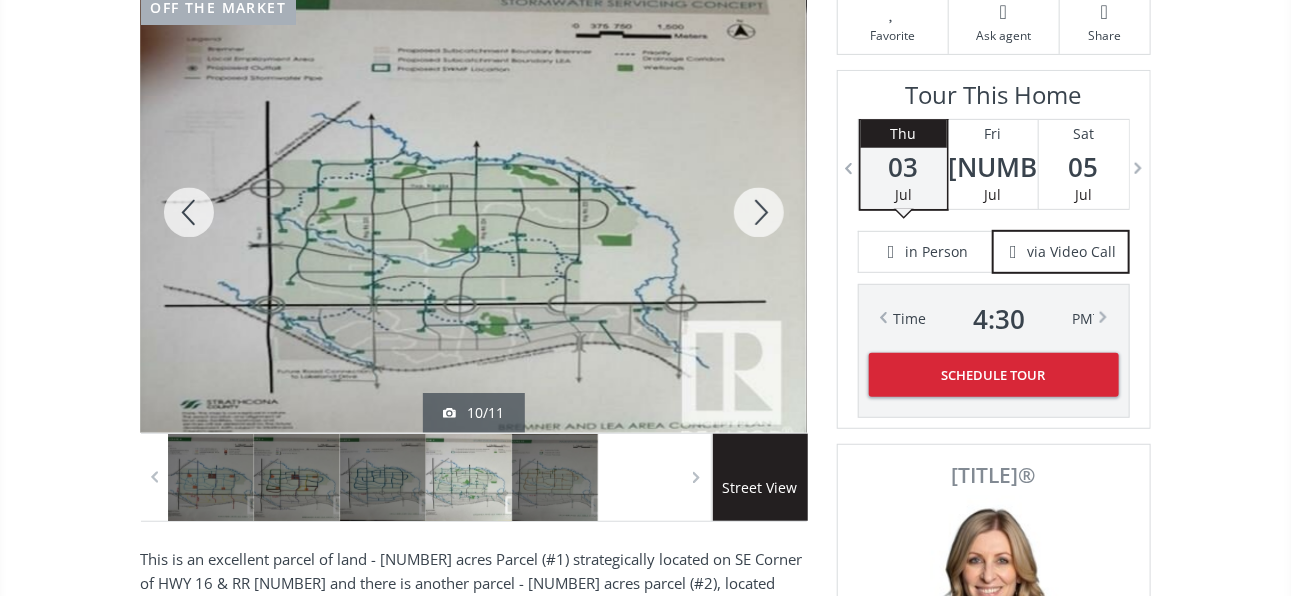 click at bounding box center [759, 212] 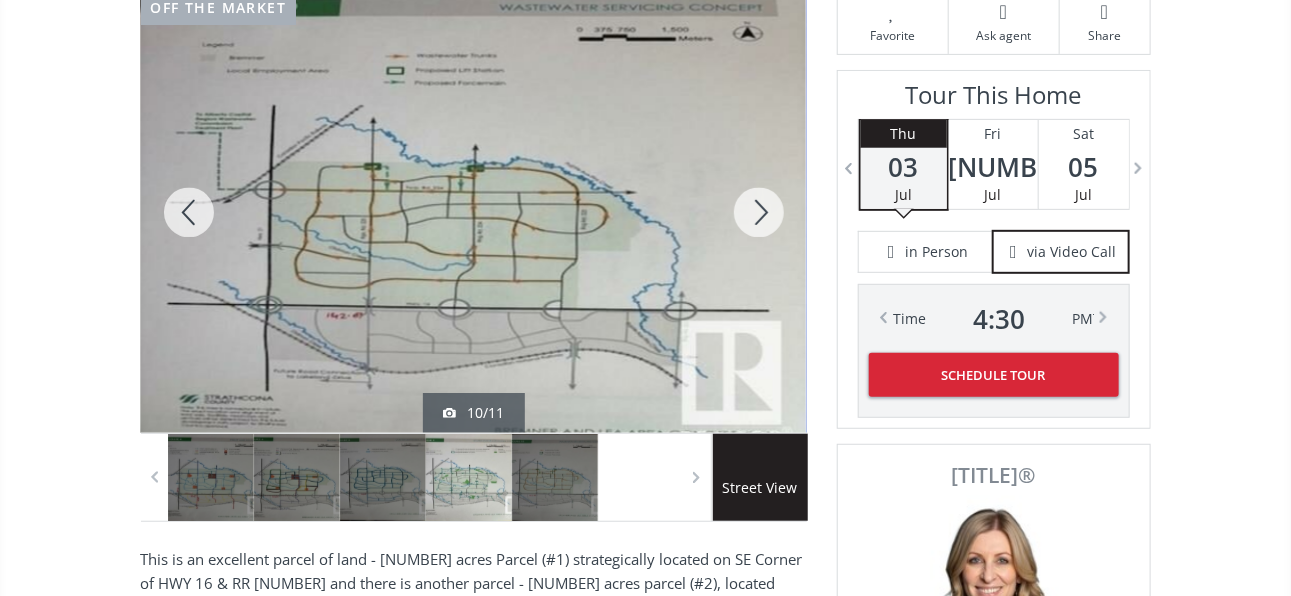 click at bounding box center [759, 212] 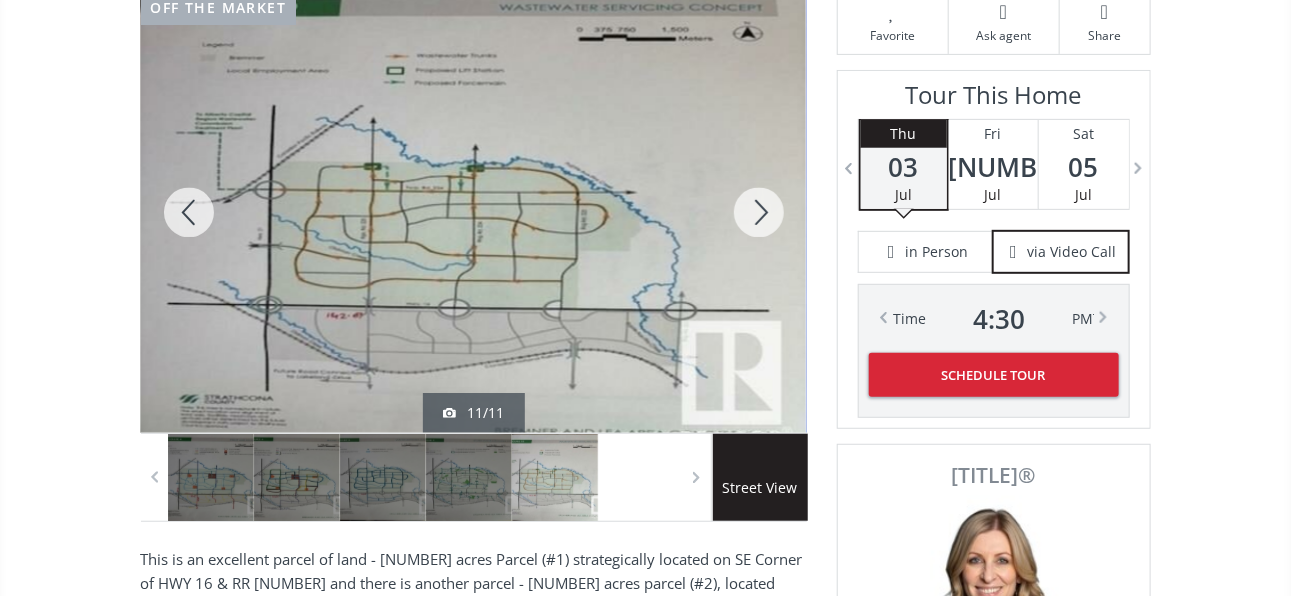 click at bounding box center (759, 212) 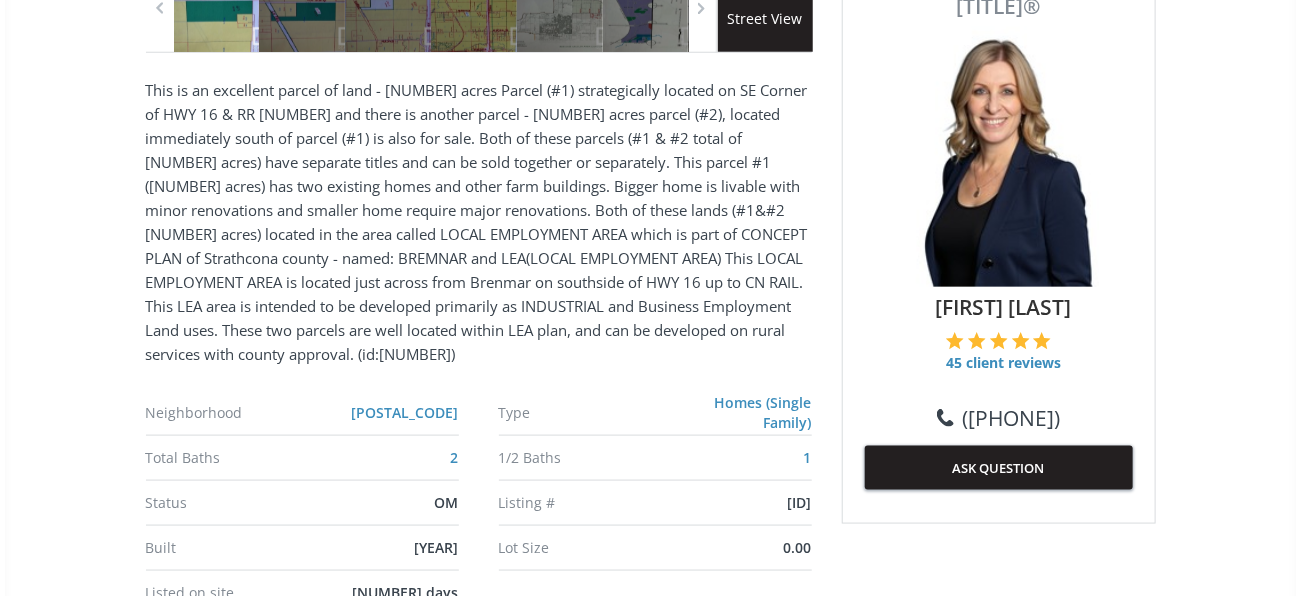 scroll, scrollTop: 760, scrollLeft: 0, axis: vertical 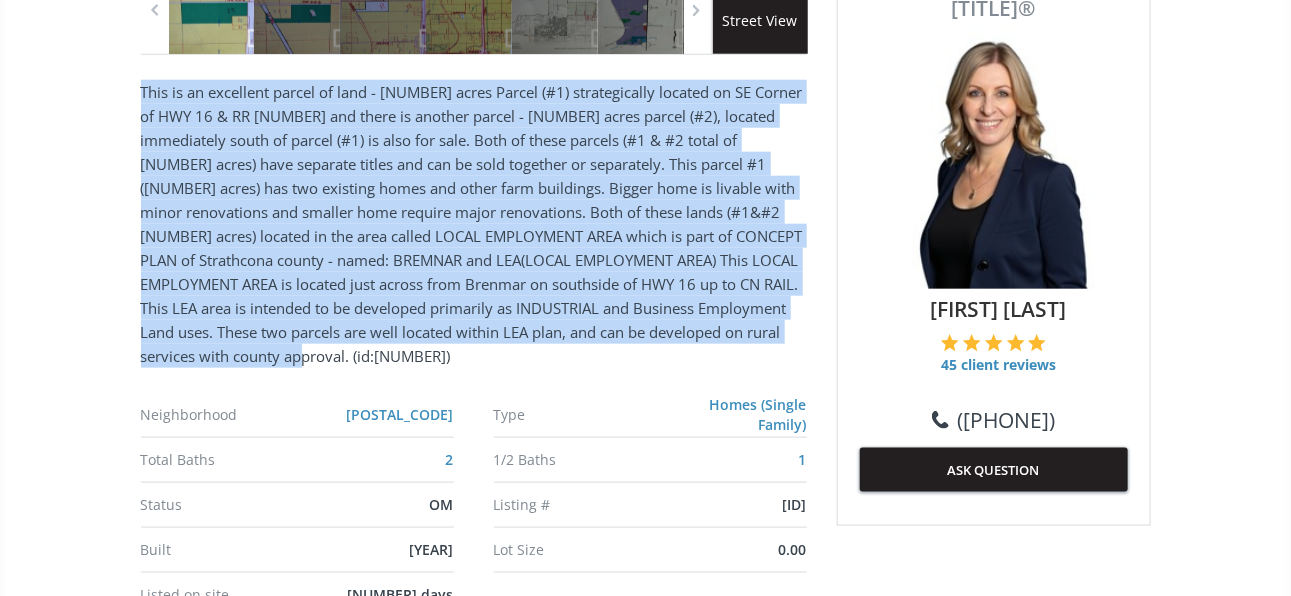 drag, startPoint x: 140, startPoint y: 91, endPoint x: 375, endPoint y: 359, distance: 356.43933 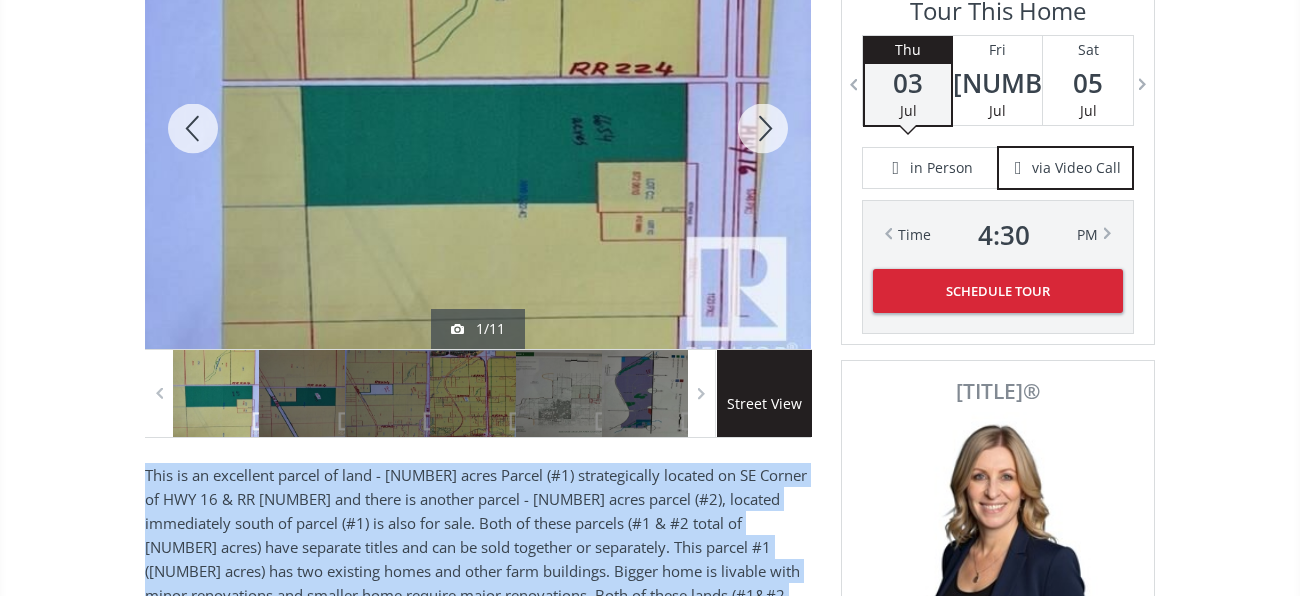 scroll, scrollTop: 373, scrollLeft: 0, axis: vertical 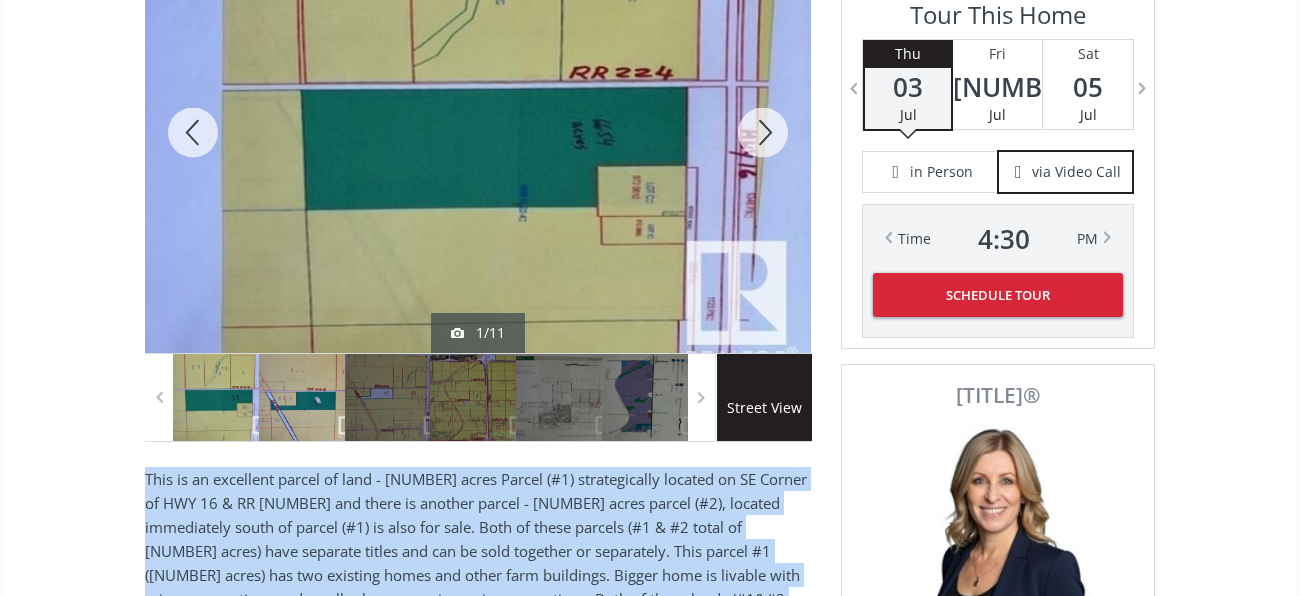 click at bounding box center [302, 397] 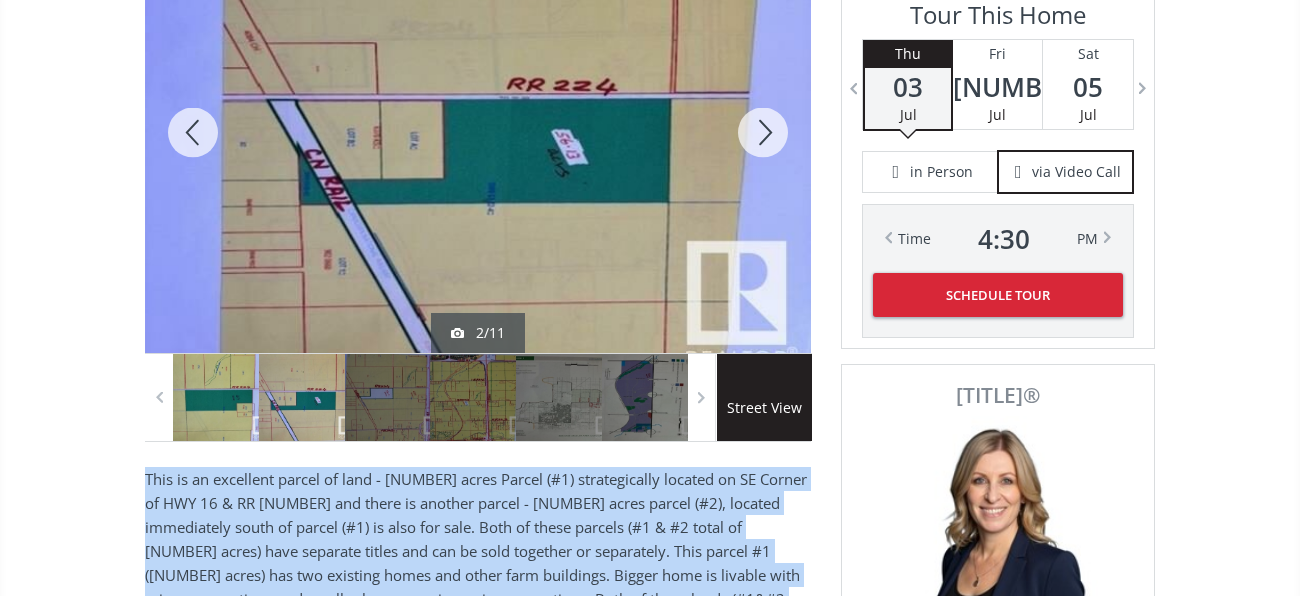 click at bounding box center (216, 397) 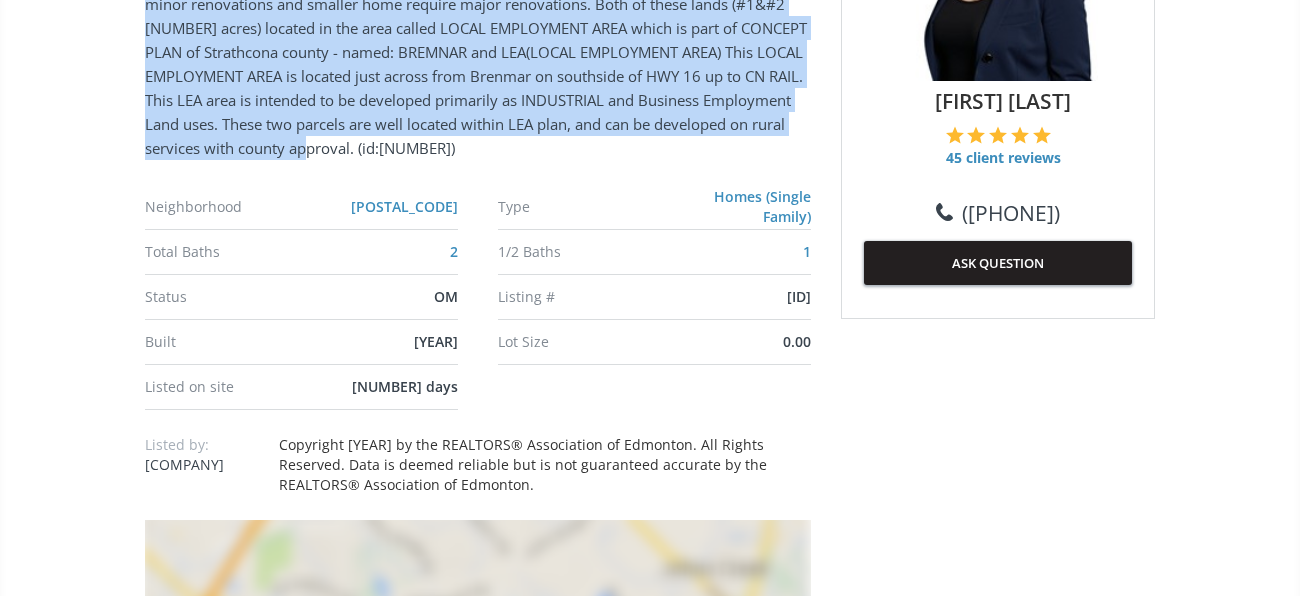 scroll, scrollTop: 330, scrollLeft: 0, axis: vertical 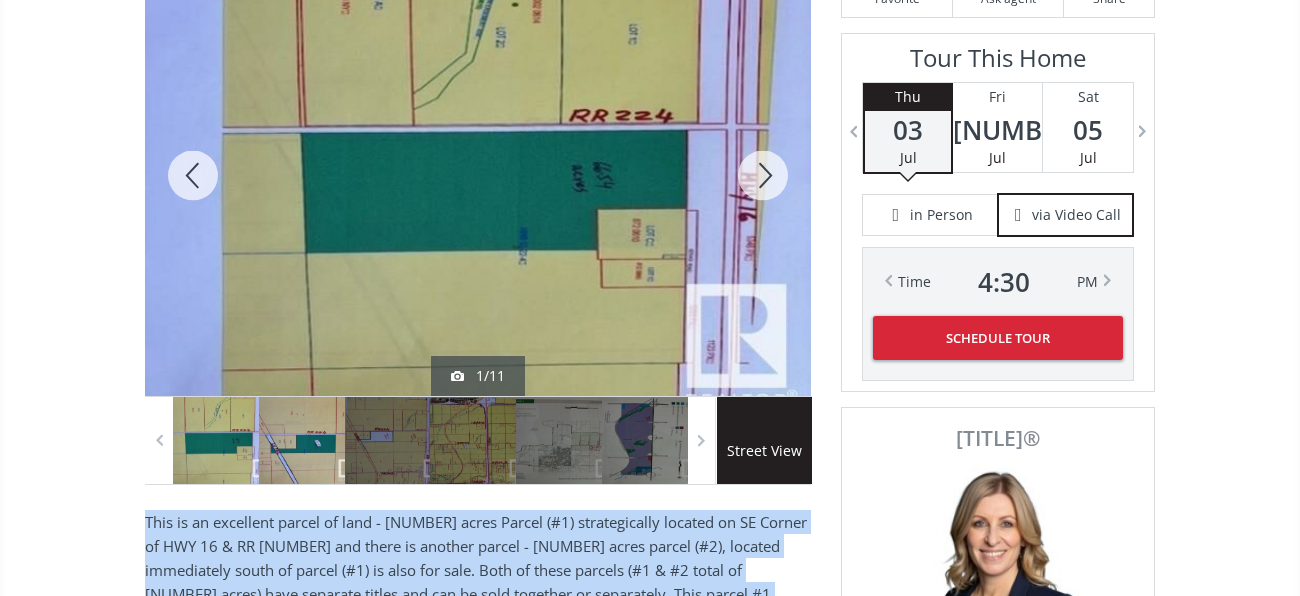 click at bounding box center [302, 440] 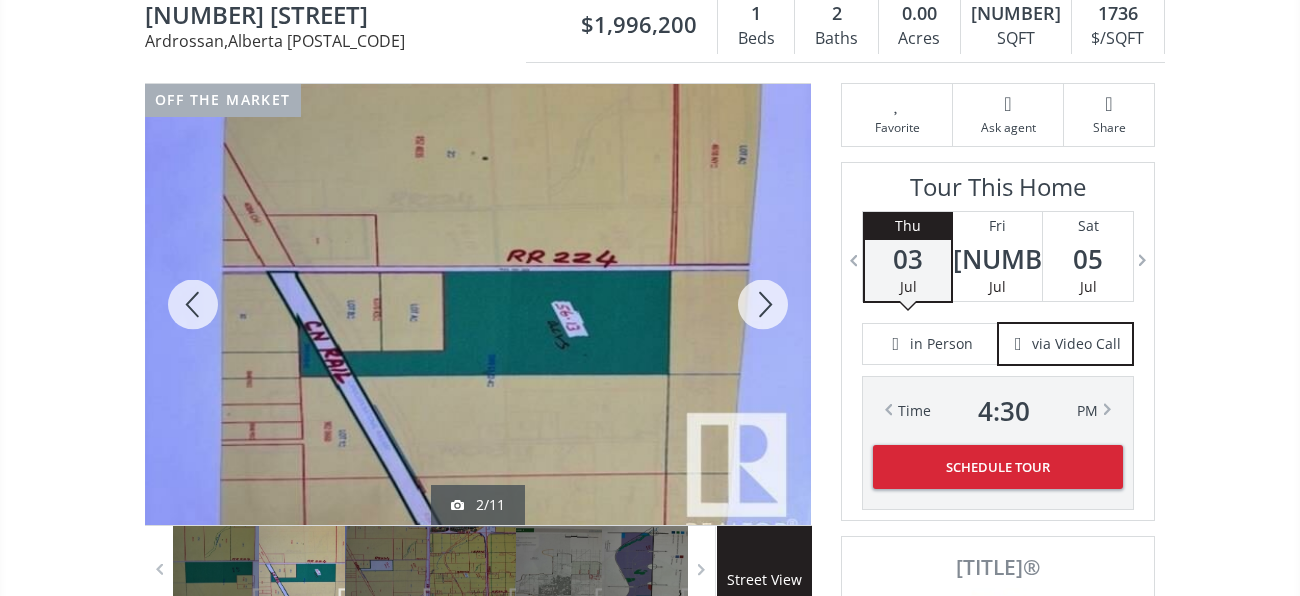 scroll, scrollTop: 212, scrollLeft: 0, axis: vertical 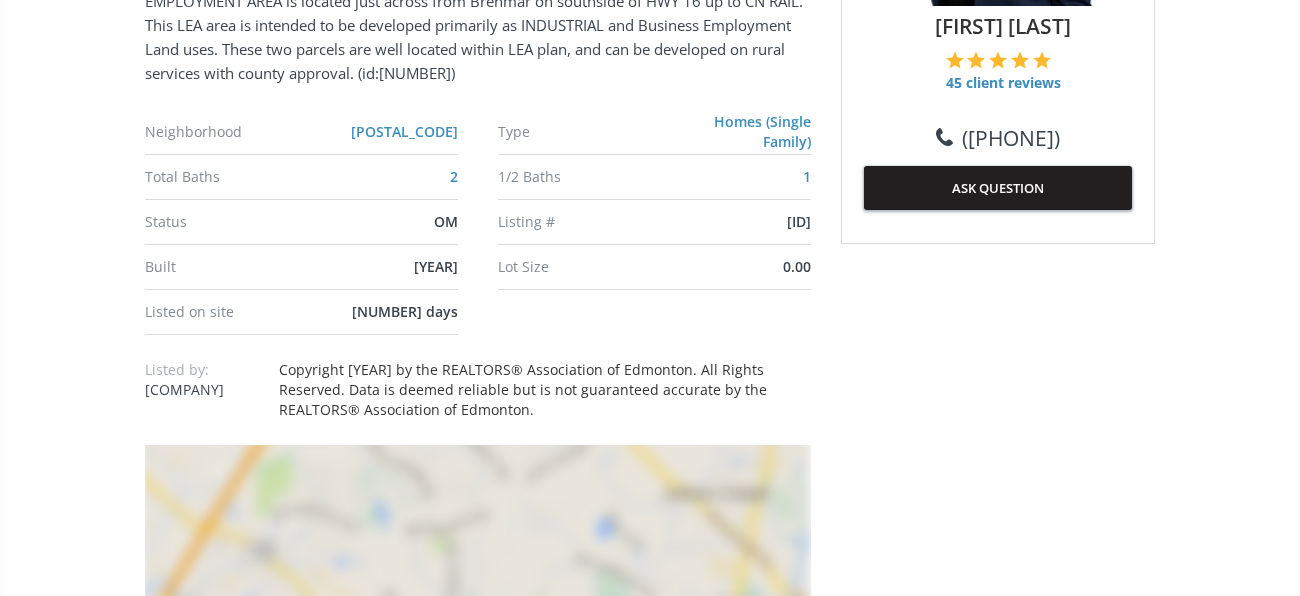 click on "off the market [DATE] Street View Neighborhood [POSTAL_CODE] Type Homes (Single Family) Total Baths [NUMBER] [NUMBER] Baths [NUMBER] Status OM Listing # [ID] Built [YEAR] Lot Size [NUMBER] Listed on site [NUMBER] days Listed by: [COMPANY] Copyright [YEAR] by the REALTORS® Association of Edmonton. All Rights Reserved.
Data is deemed reliable but is not guaranteed accurate by the REALTORS® Association of Edmonton. Click for Map Smart Commute Planner How Much Is My Home Worth? Get an instant home-value estimate Enter your street address Get your home estimate Calculate Add a destination Property details Community Features No HOA Waterfront Water Access Exterior features Fence Style Bungalow One Story Similar properties [STREET] [STREET] [CITY] [PROVINCE] [POSTAL_CODE] [NUMBER] [NUMBER] [STREET] [STREET] [CITY] [PROVINCE] [POSTAL_CODE] [NUMBER] BD [NUMBER] BA [NUMBER] SF [NUMBER] Acres #[NUMBER] [NUMBER] [STREET] [STREET] [CITY] [PROVINCE] [POSTAL_CODE] View Photos & Details $[NUMBER] BD [NUMBER] BA SF" at bounding box center [650, 1460] 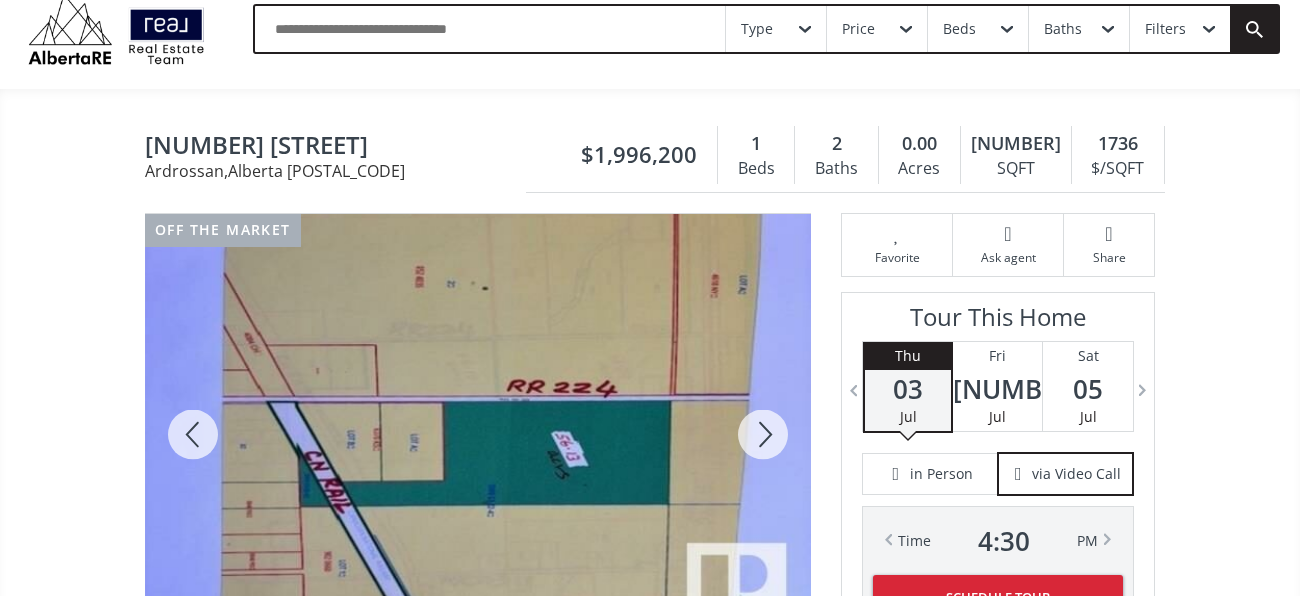 scroll, scrollTop: 190, scrollLeft: 0, axis: vertical 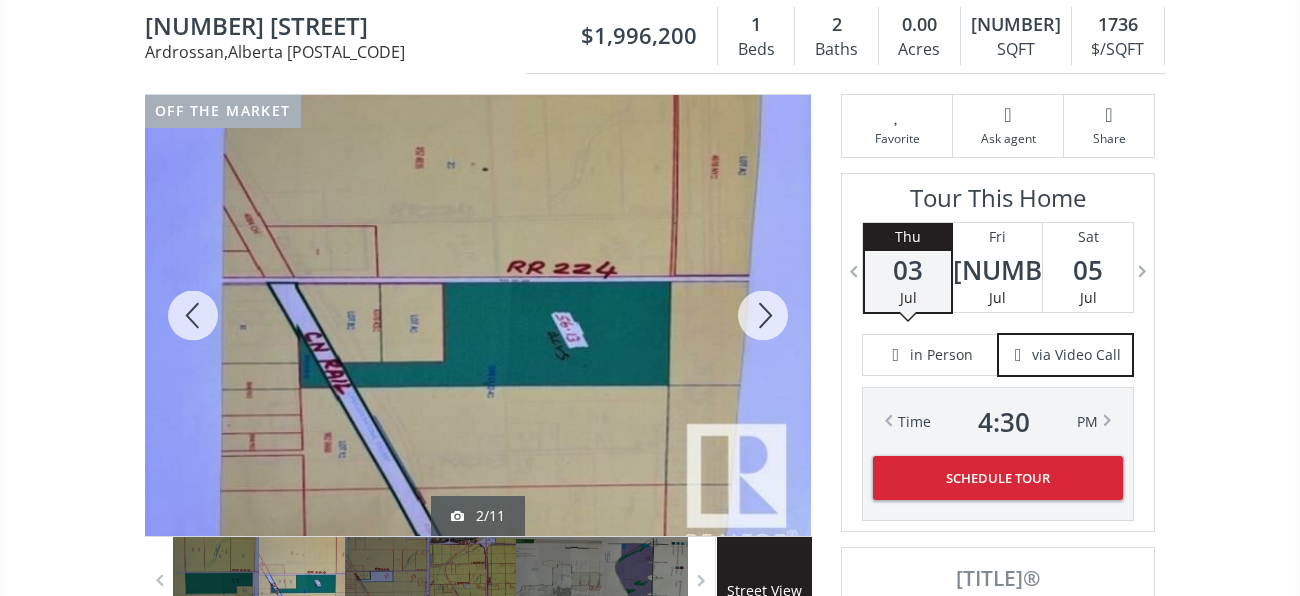 click at bounding box center [763, 315] 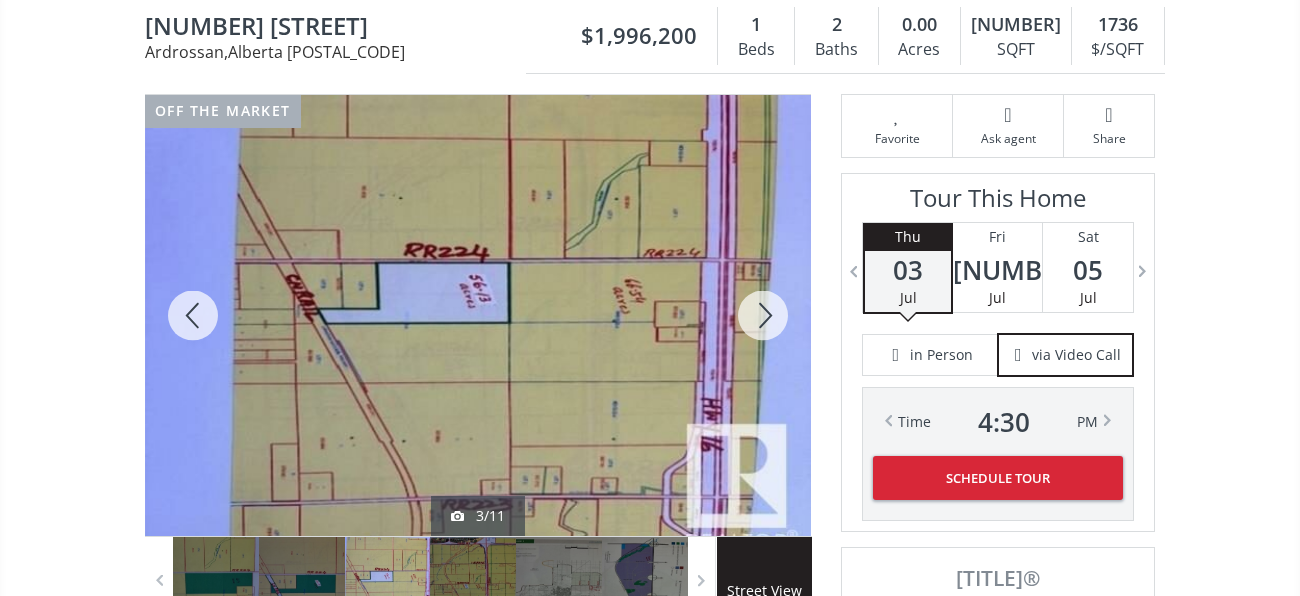 click at bounding box center (763, 315) 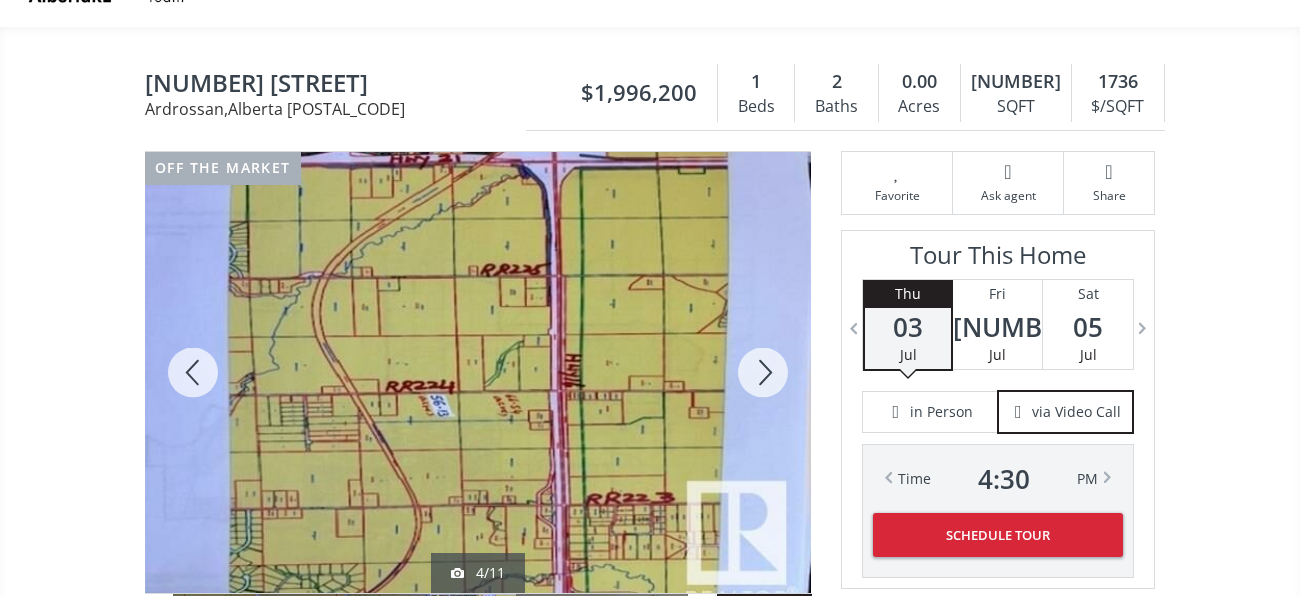 scroll, scrollTop: 393, scrollLeft: 0, axis: vertical 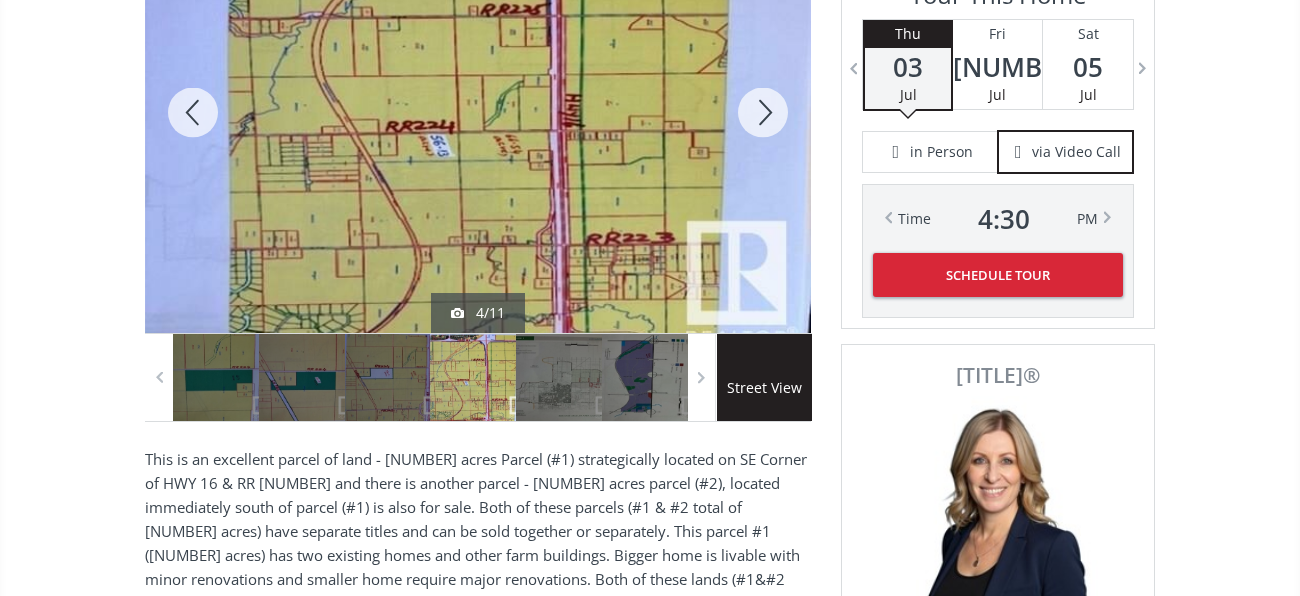 click at bounding box center (763, 112) 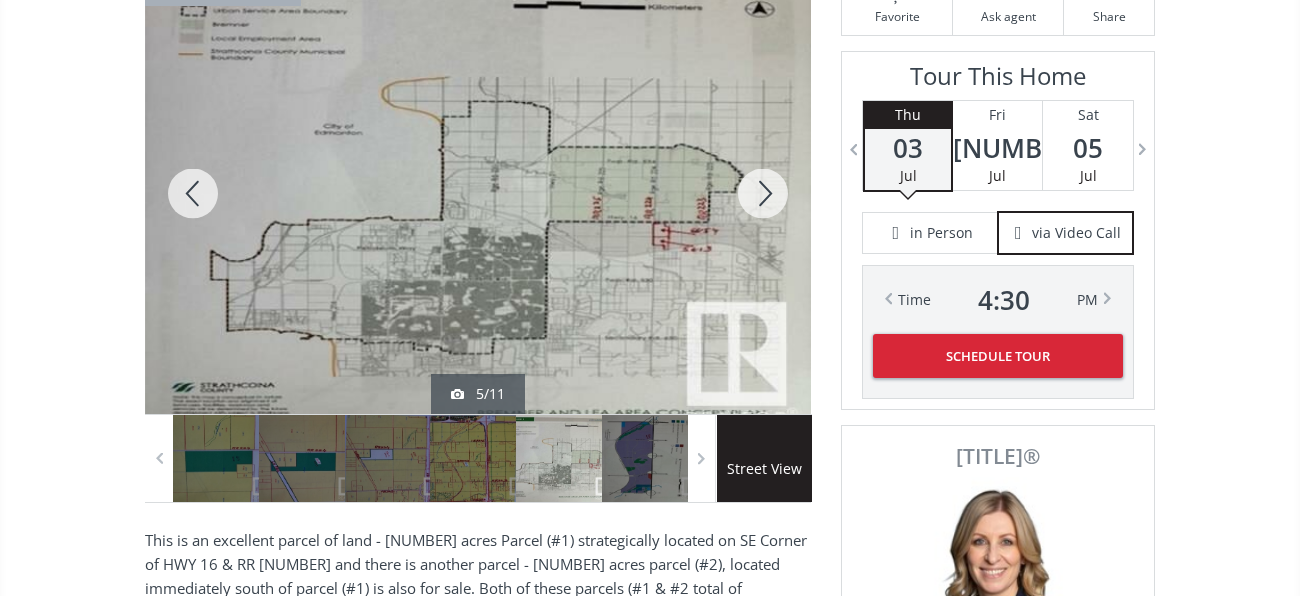 scroll, scrollTop: 303, scrollLeft: 0, axis: vertical 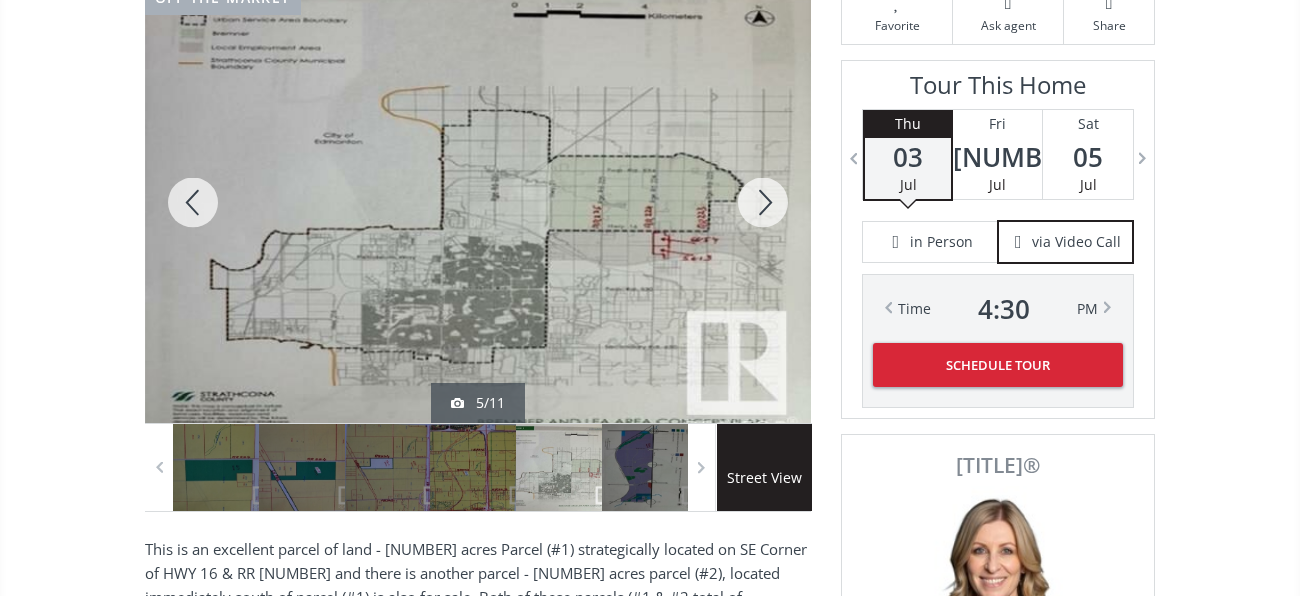 click at bounding box center (763, 202) 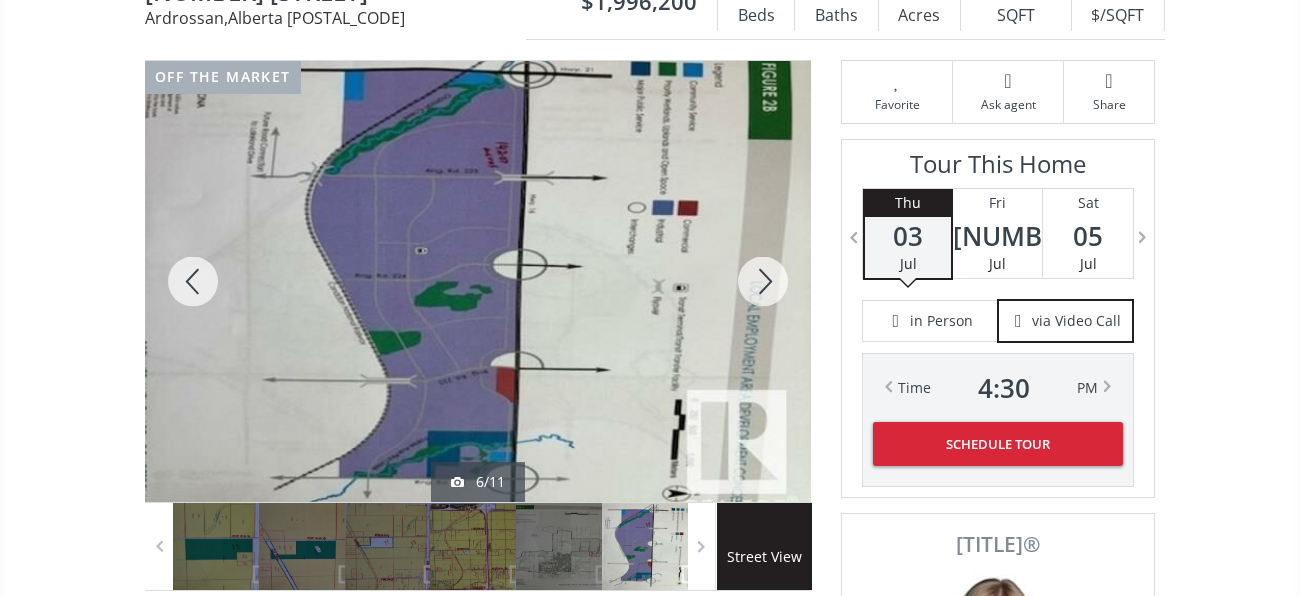 scroll, scrollTop: 215, scrollLeft: 0, axis: vertical 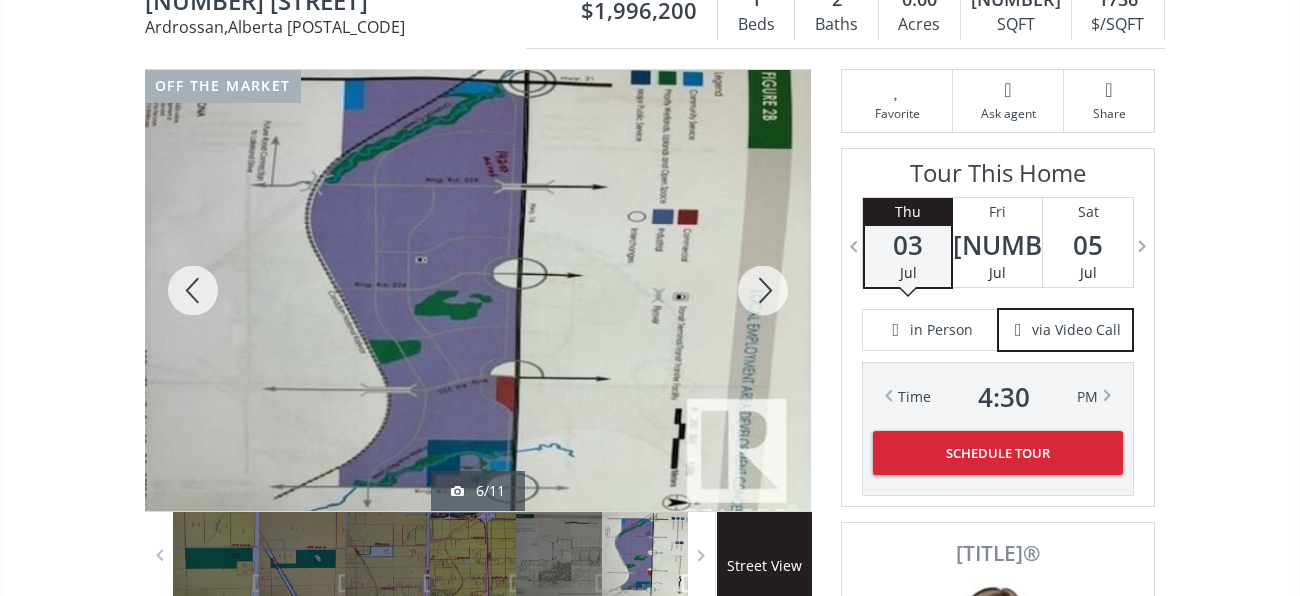 click at bounding box center (763, 290) 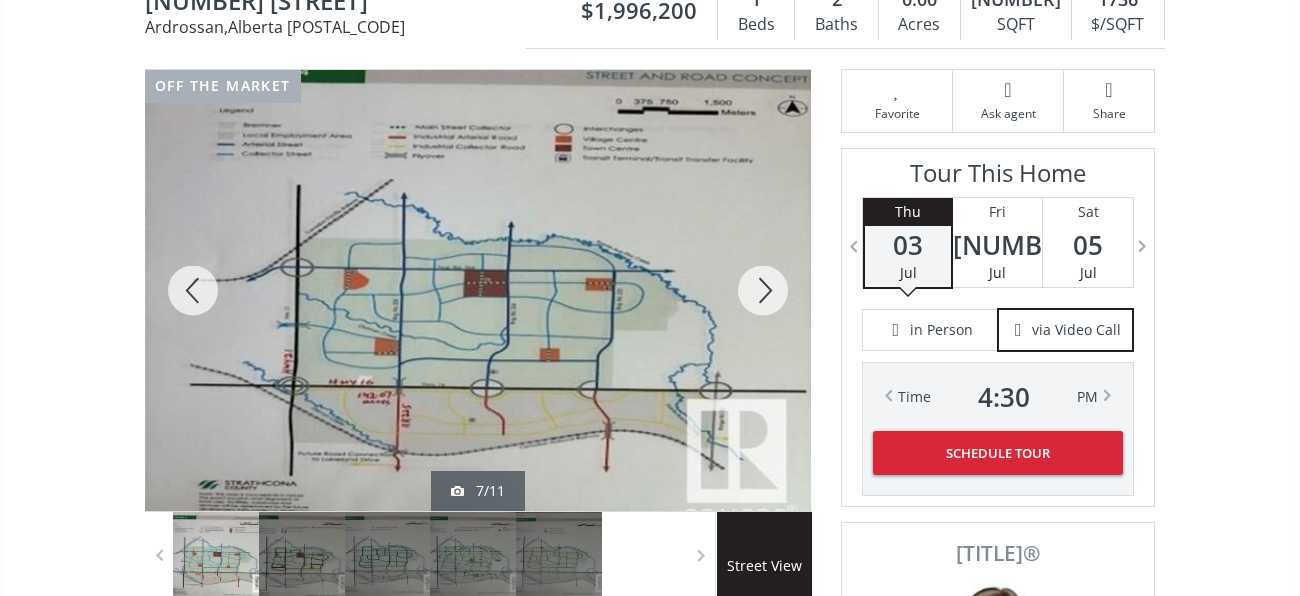 click at bounding box center (763, 290) 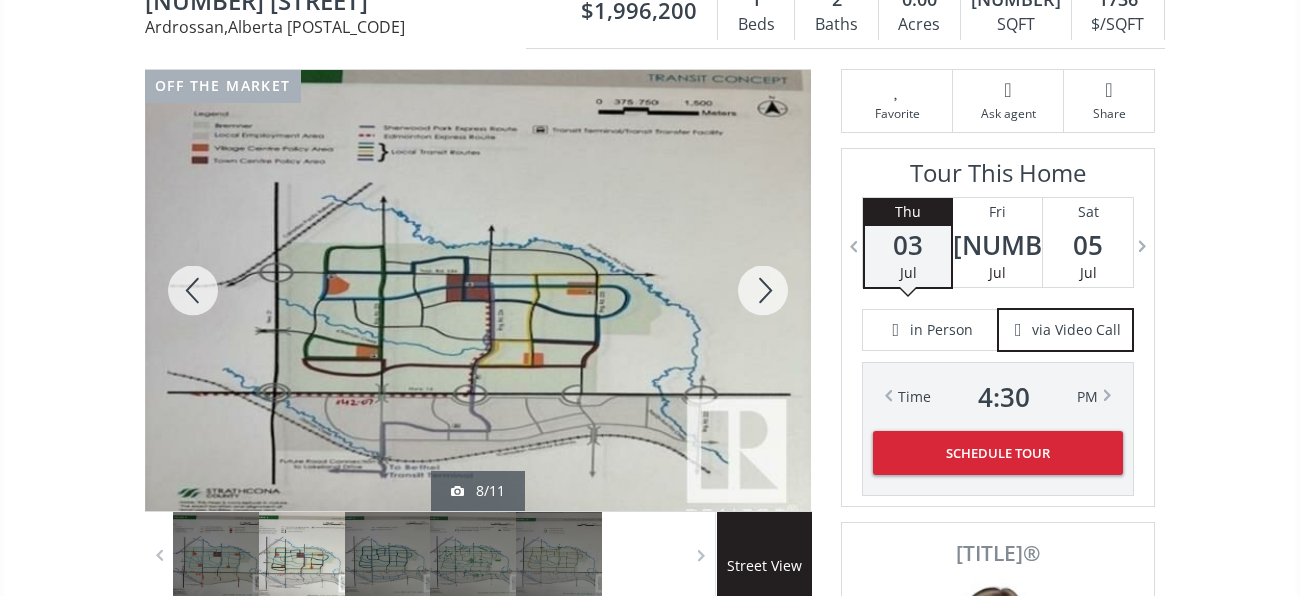 click at bounding box center [763, 290] 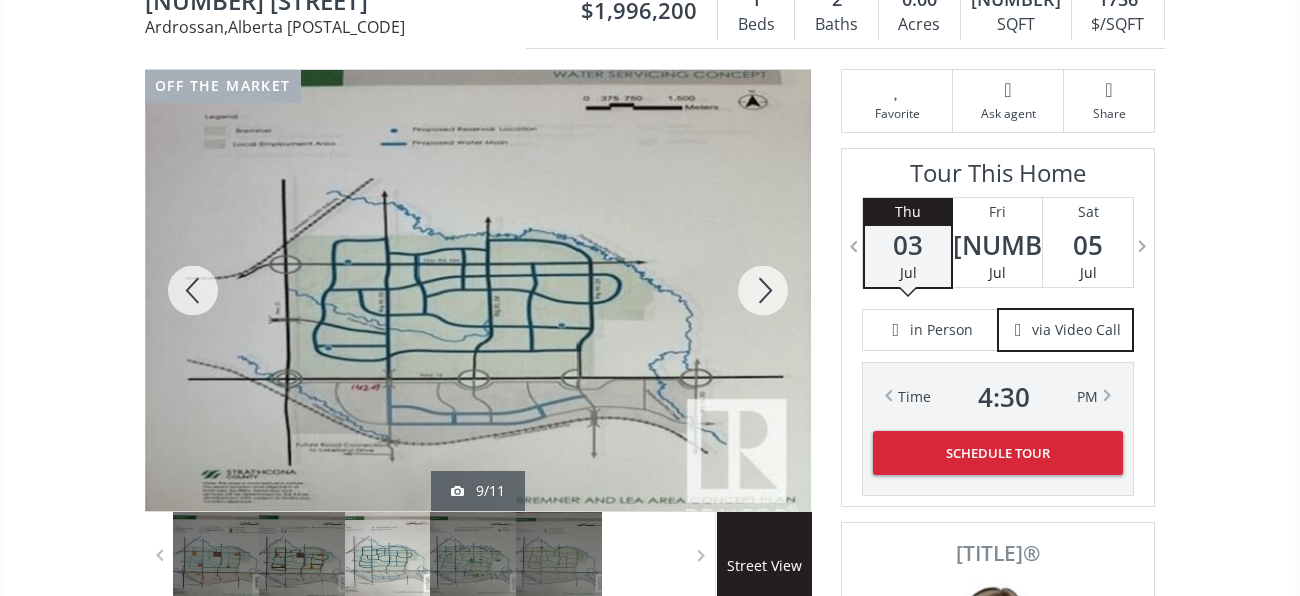 click at bounding box center (763, 290) 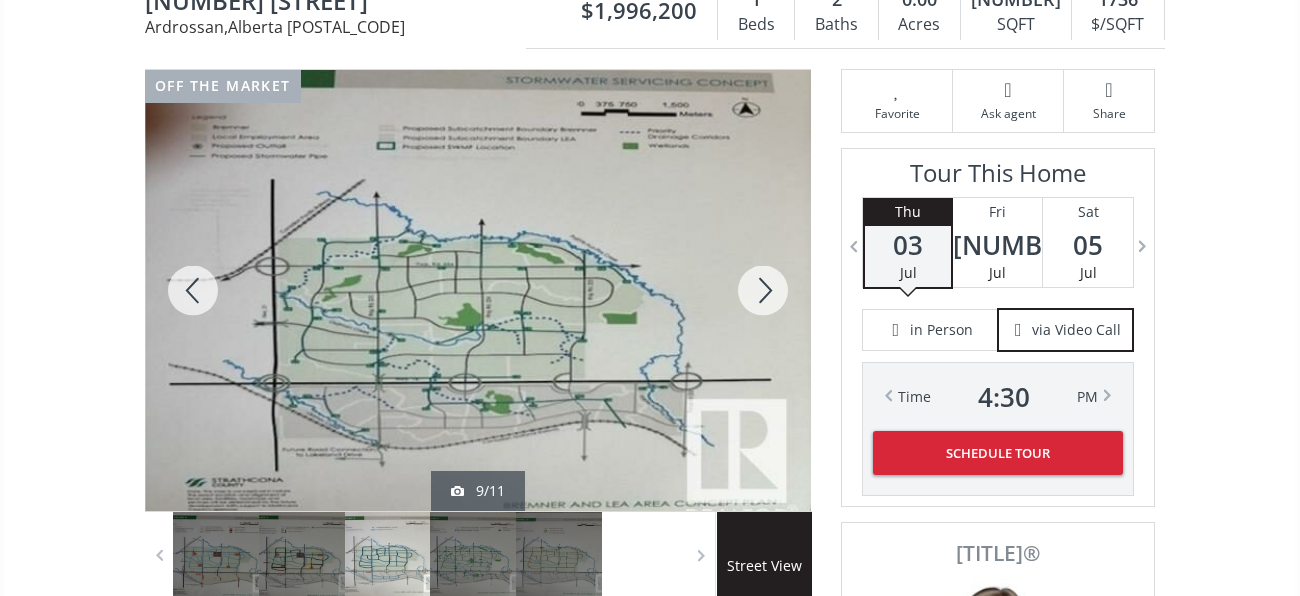click at bounding box center (763, 290) 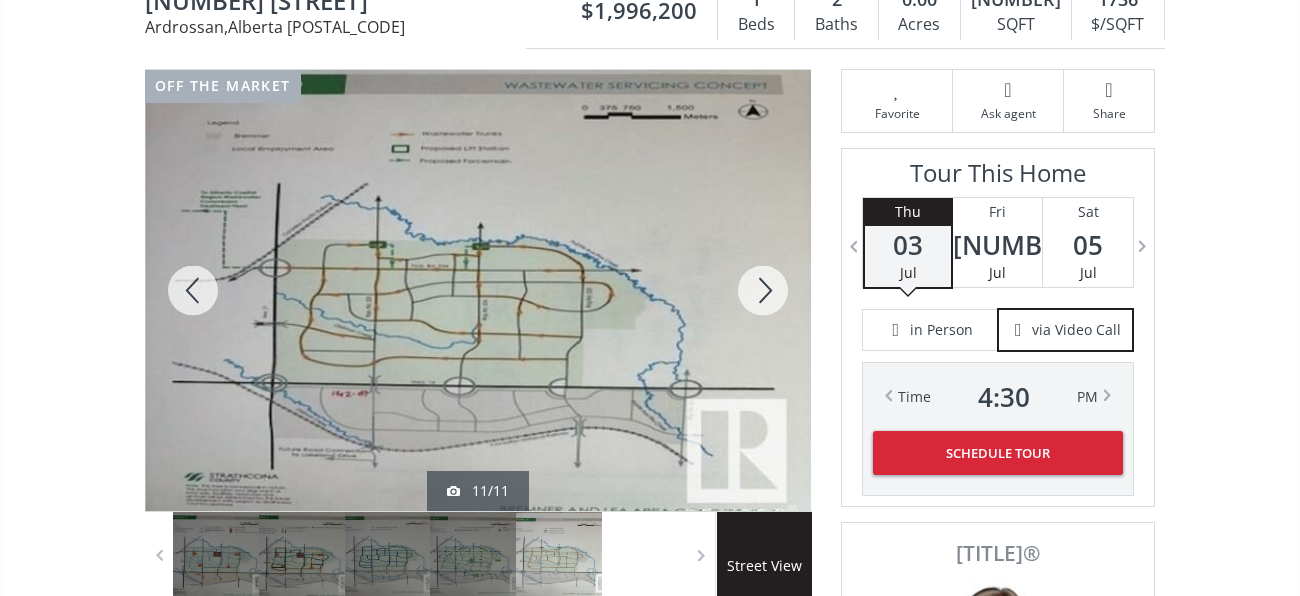 click at bounding box center (763, 290) 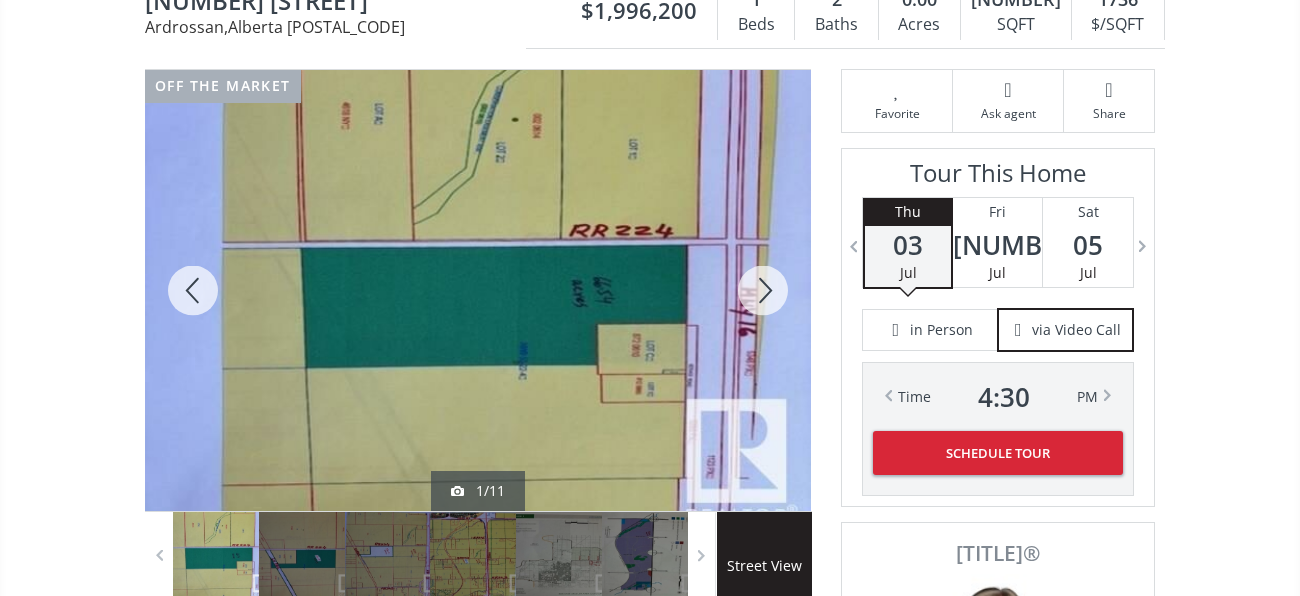 click at bounding box center (763, 290) 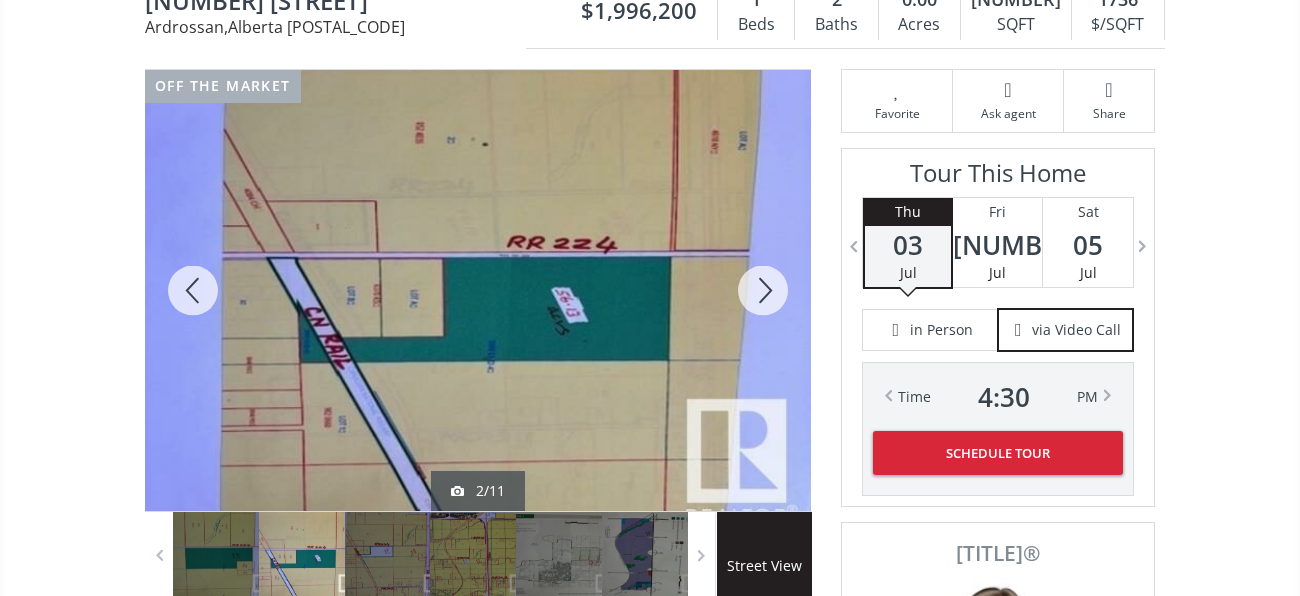 click at bounding box center (763, 290) 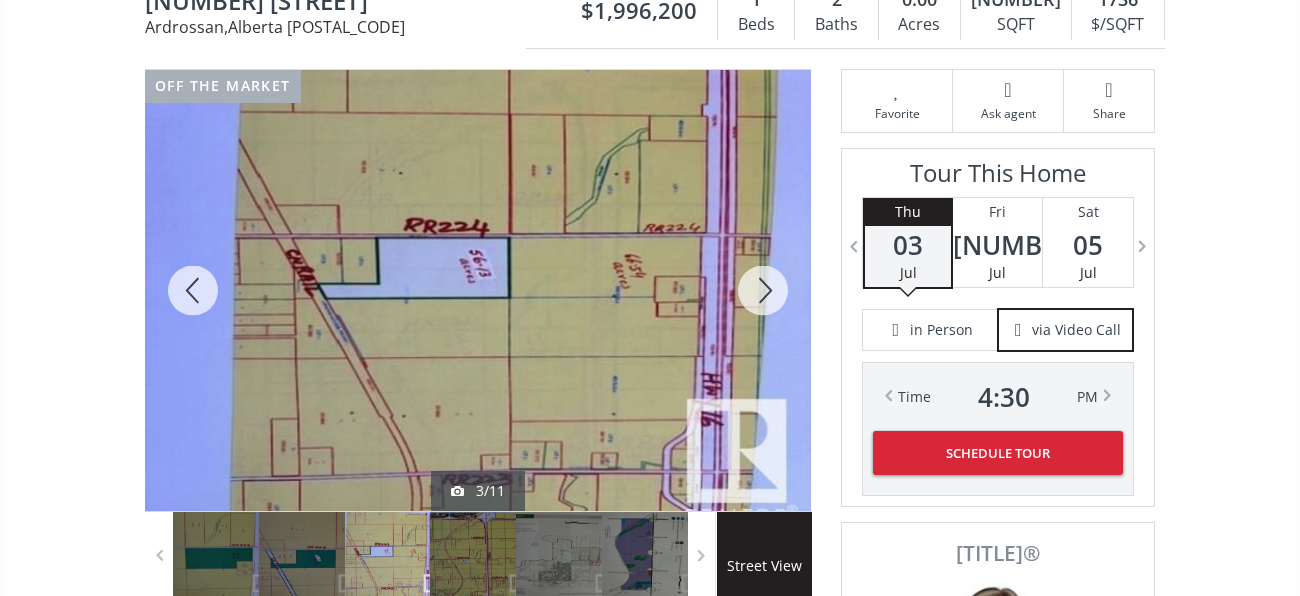 click at bounding box center [763, 290] 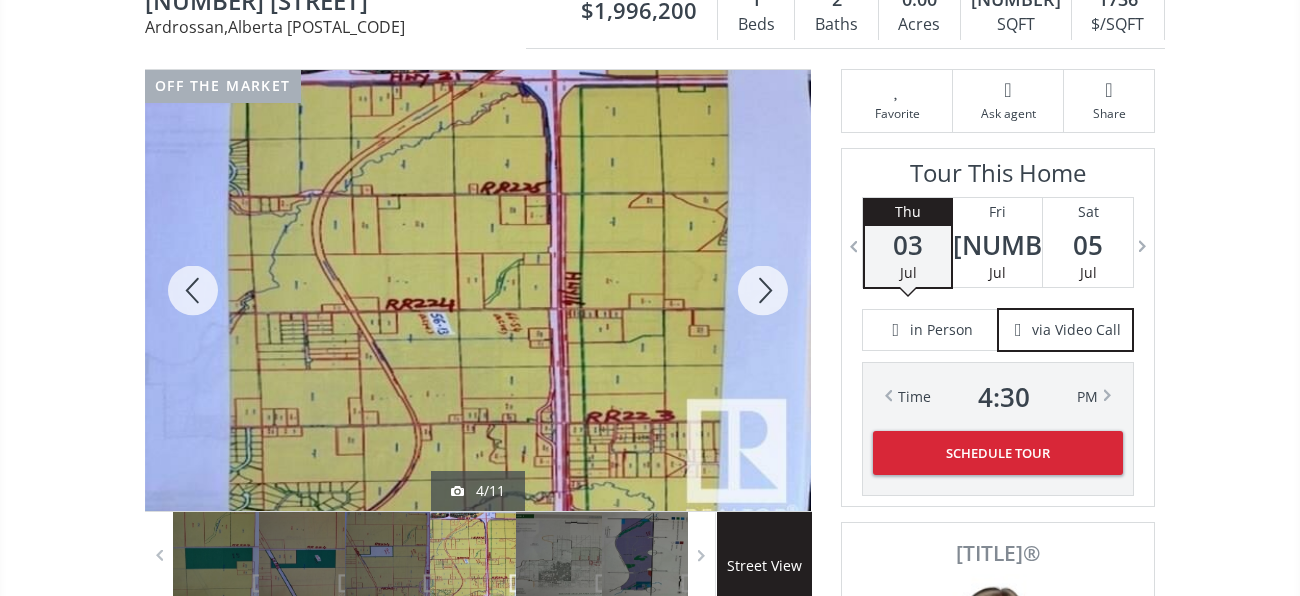 click at bounding box center [763, 290] 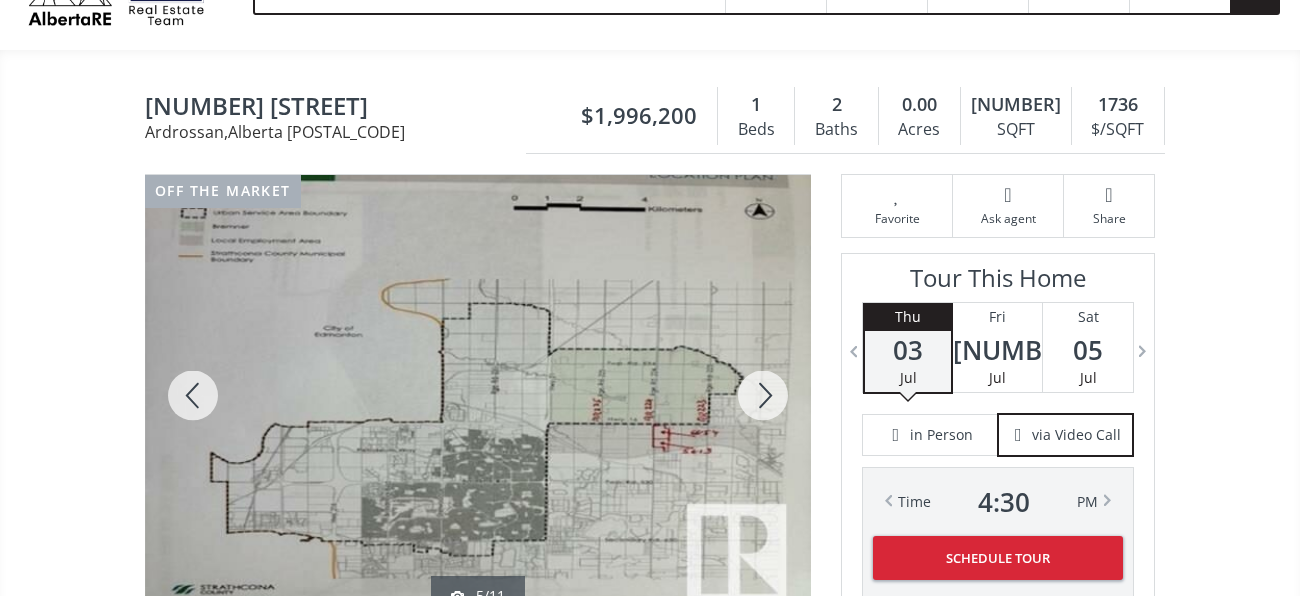 scroll, scrollTop: 0, scrollLeft: 0, axis: both 